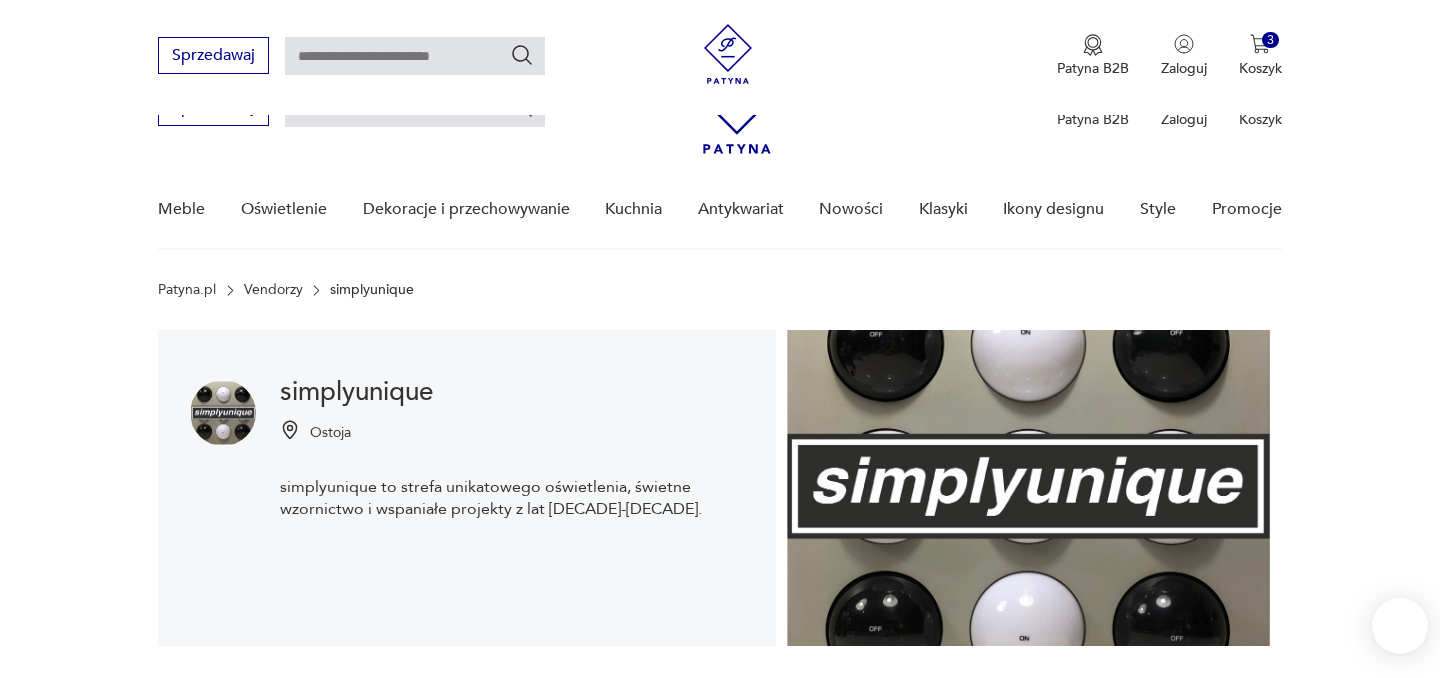 scroll, scrollTop: 1611, scrollLeft: 0, axis: vertical 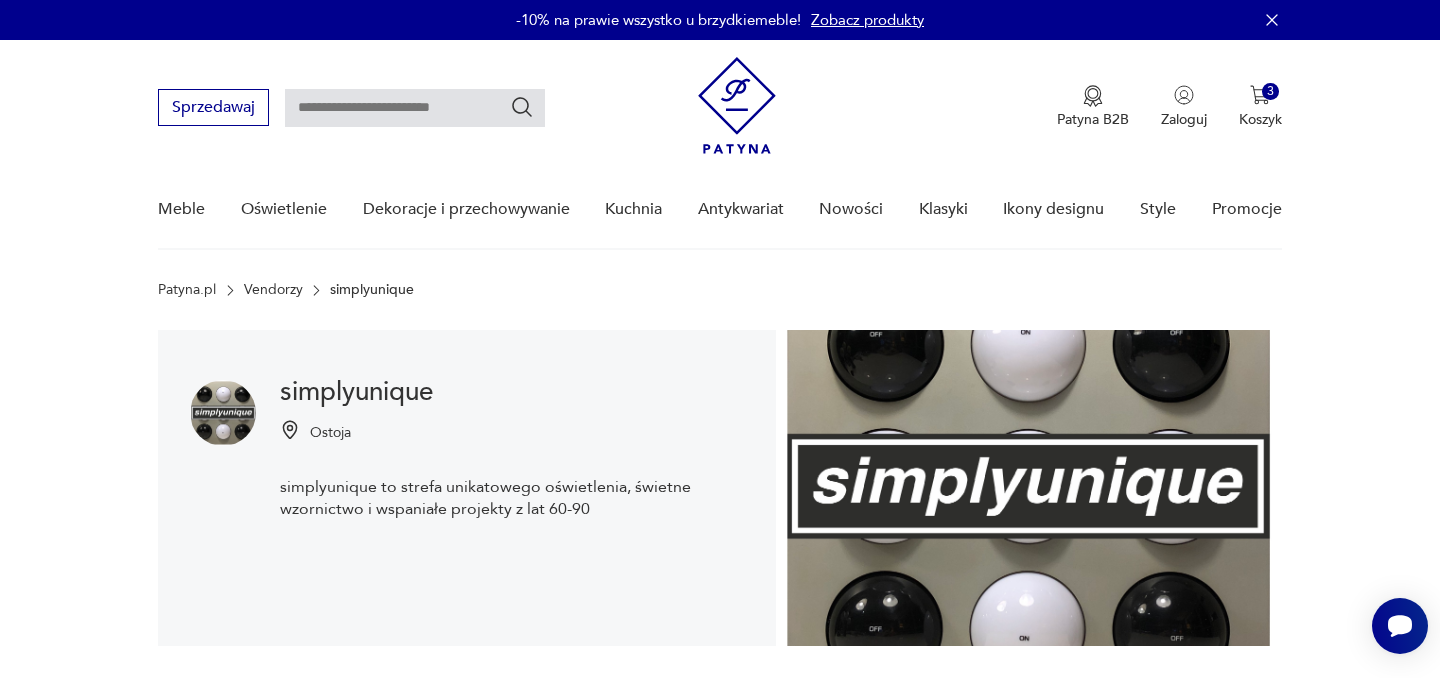 click on "simplyunique" at bounding box center (512, 392) 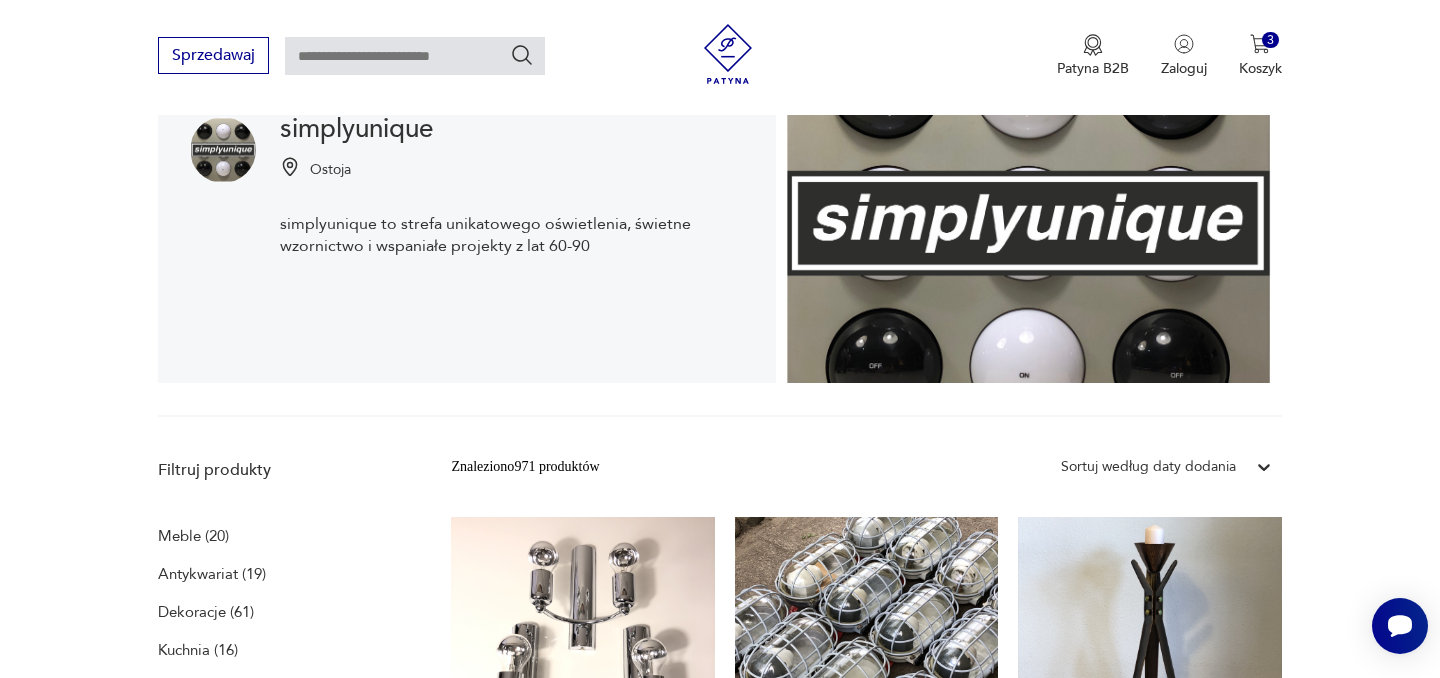 scroll, scrollTop: 0, scrollLeft: 0, axis: both 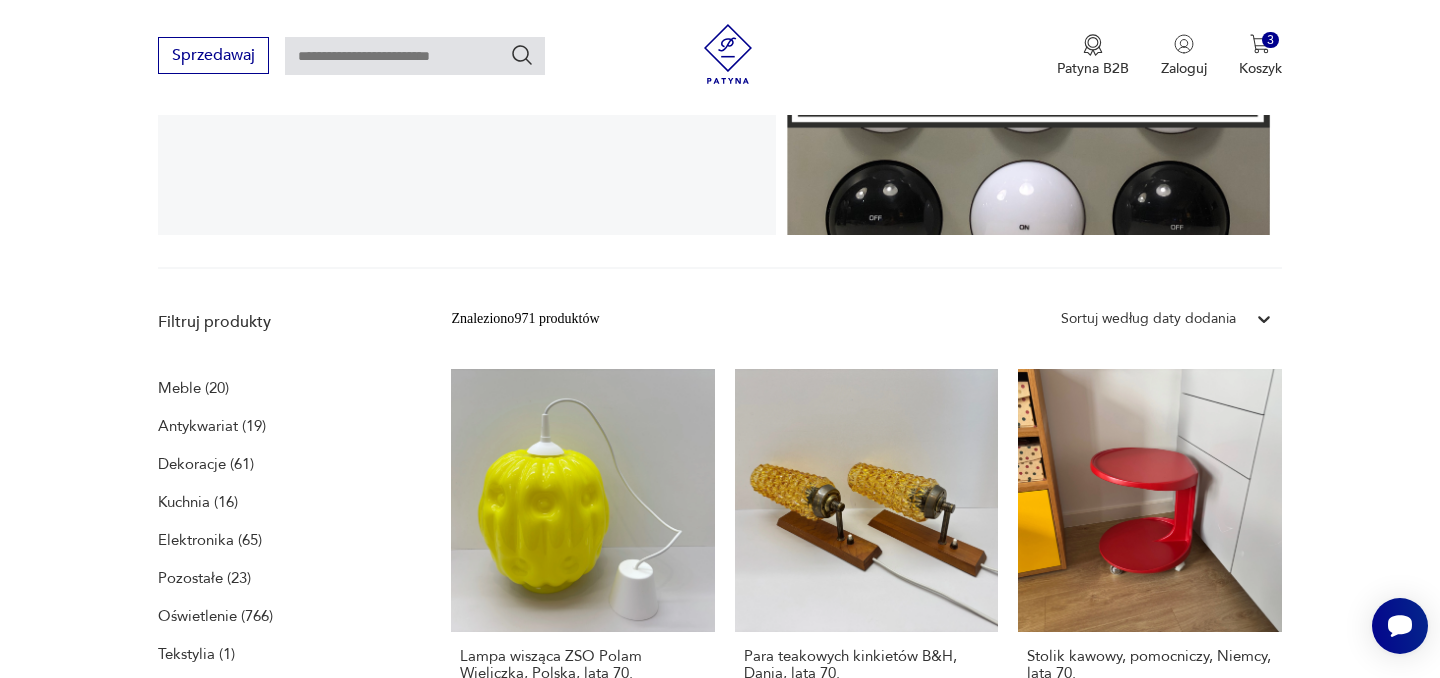 click at bounding box center [415, 56] 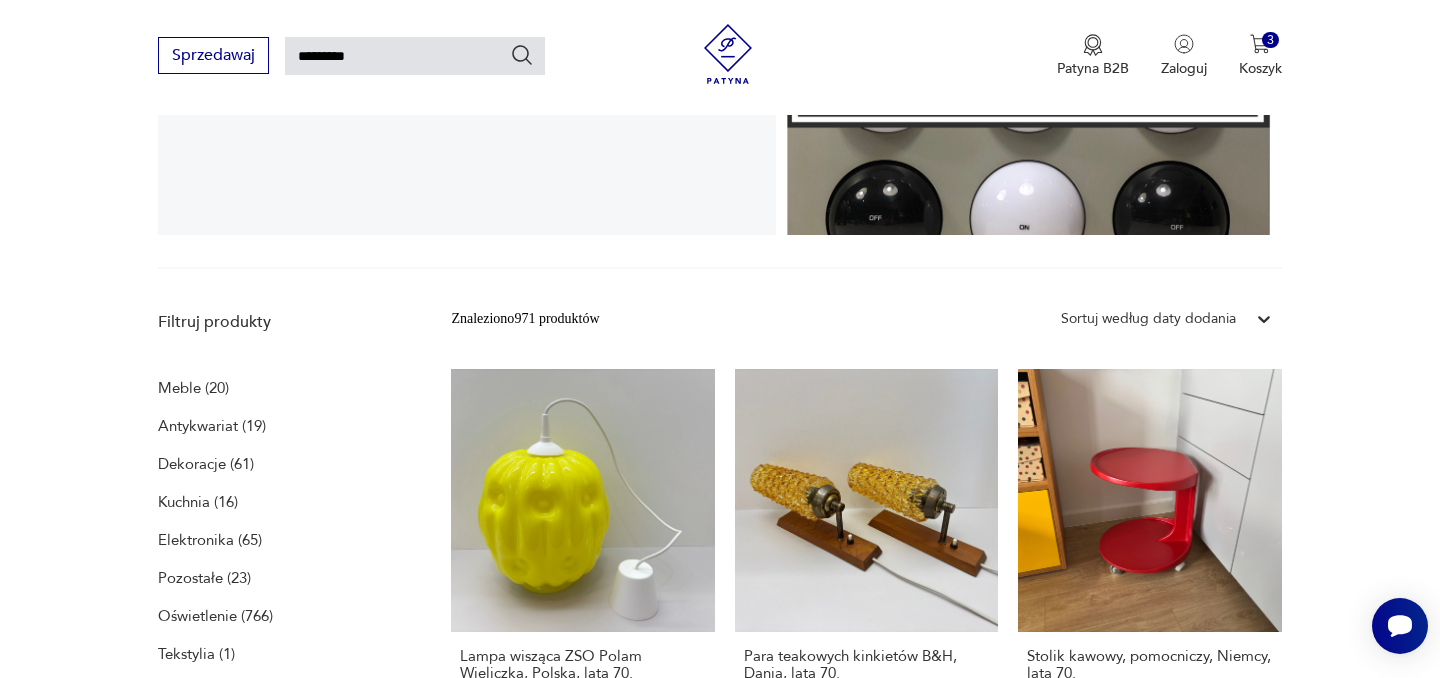 type on "*********" 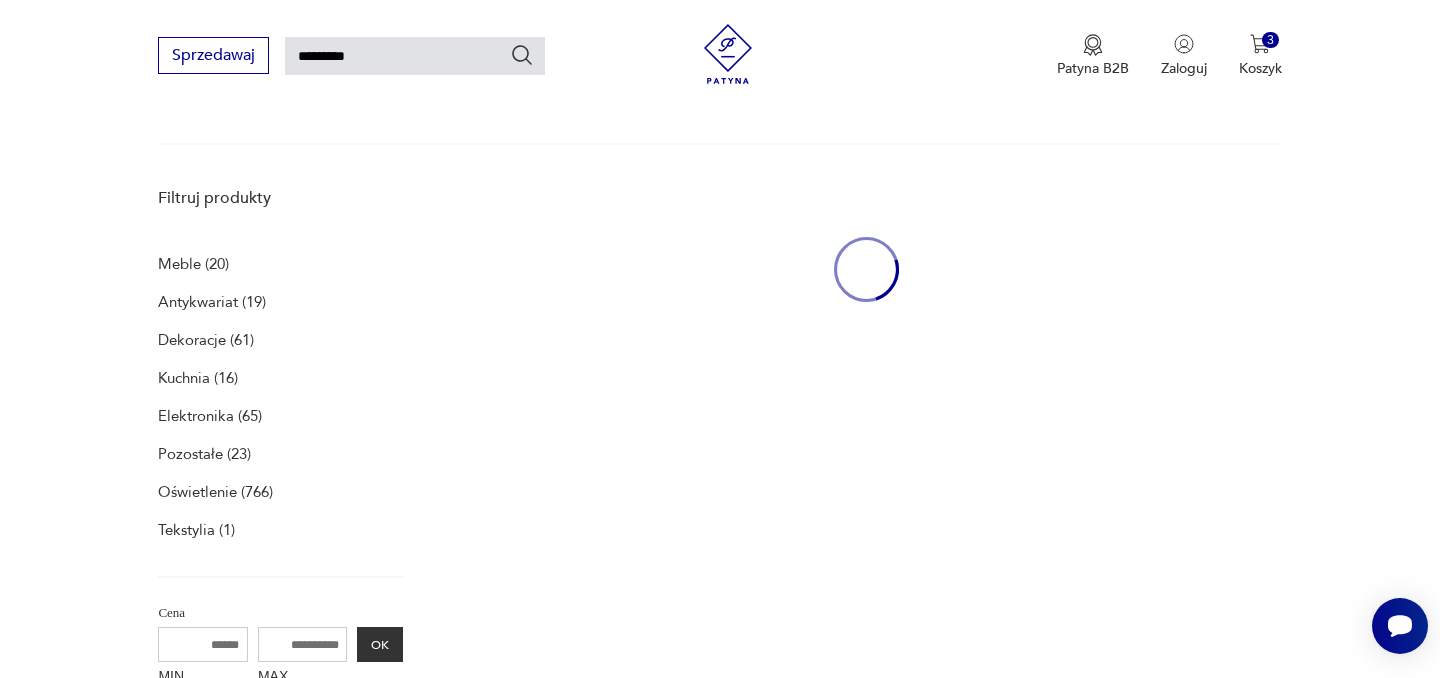 scroll, scrollTop: 199, scrollLeft: 0, axis: vertical 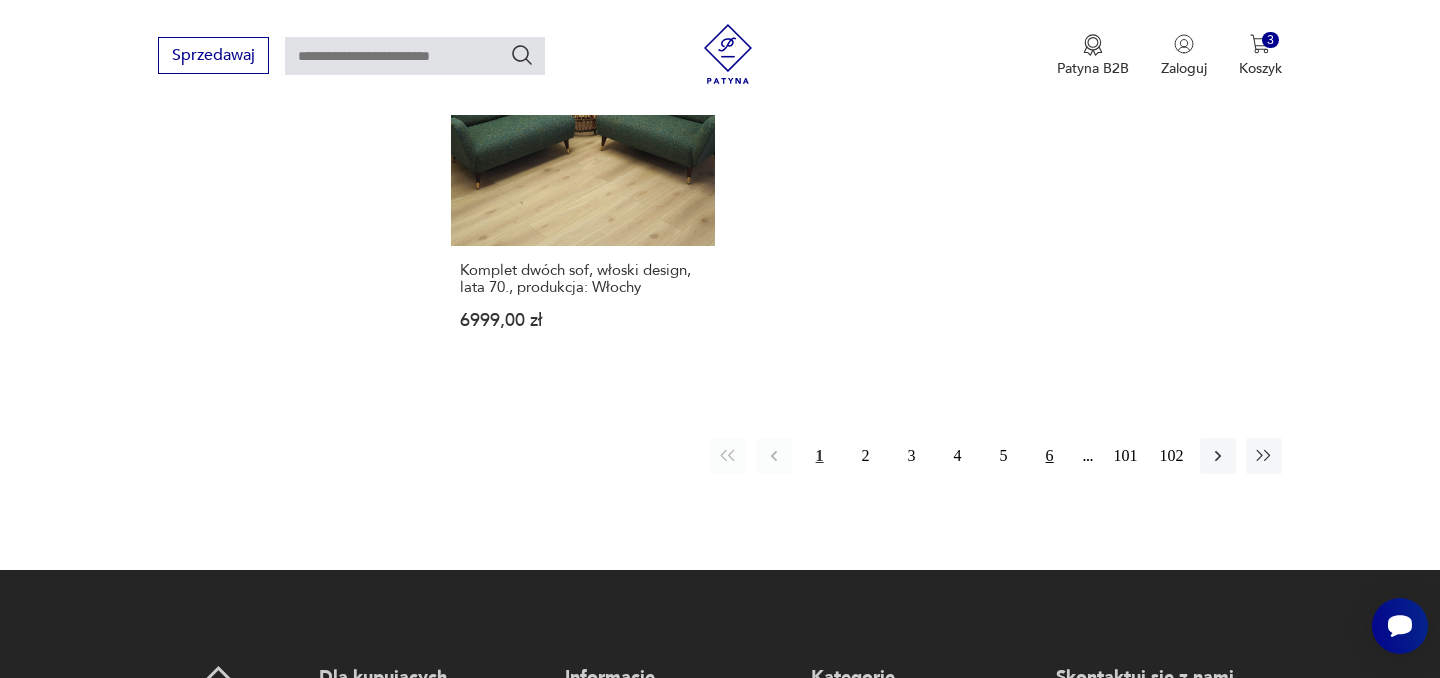 click on "6" at bounding box center (1050, 456) 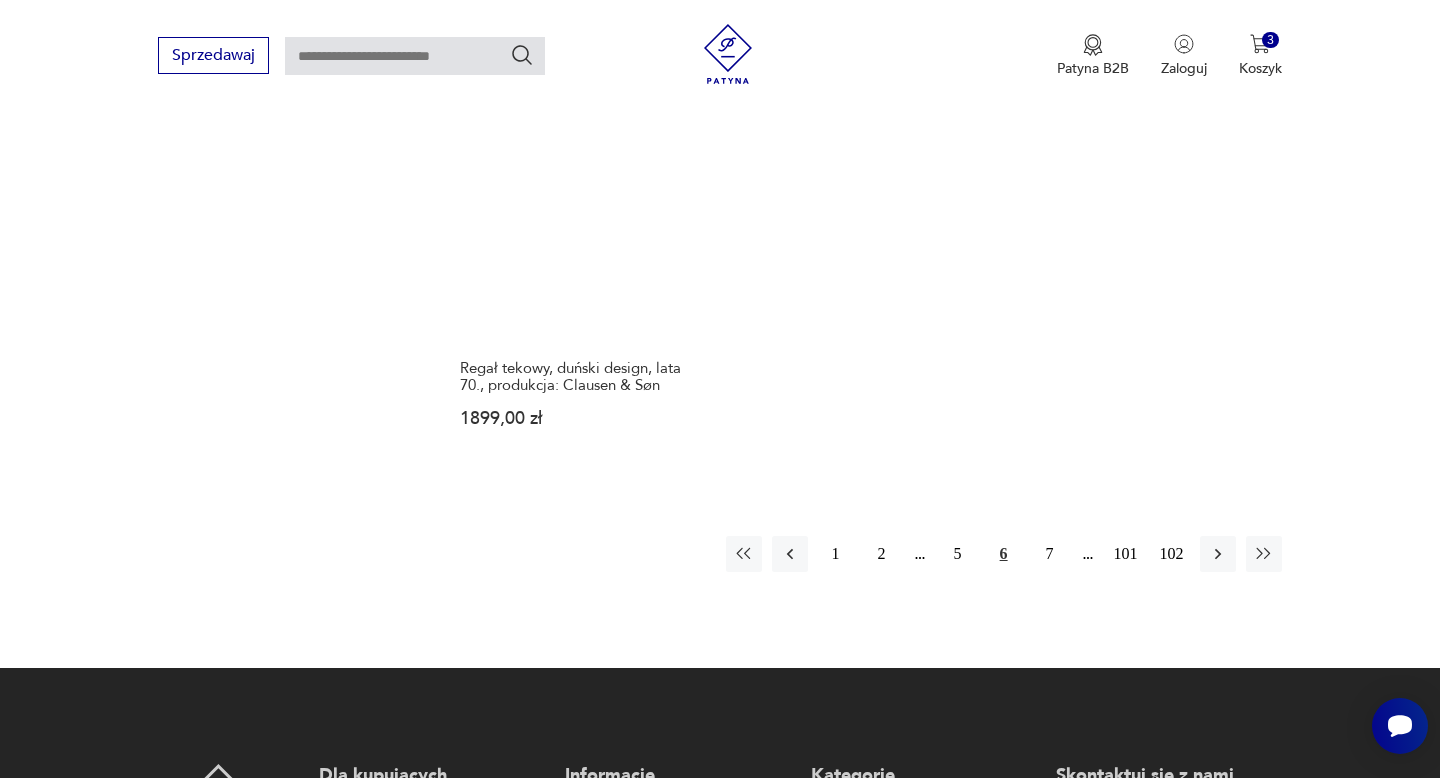 scroll, scrollTop: 2802, scrollLeft: 0, axis: vertical 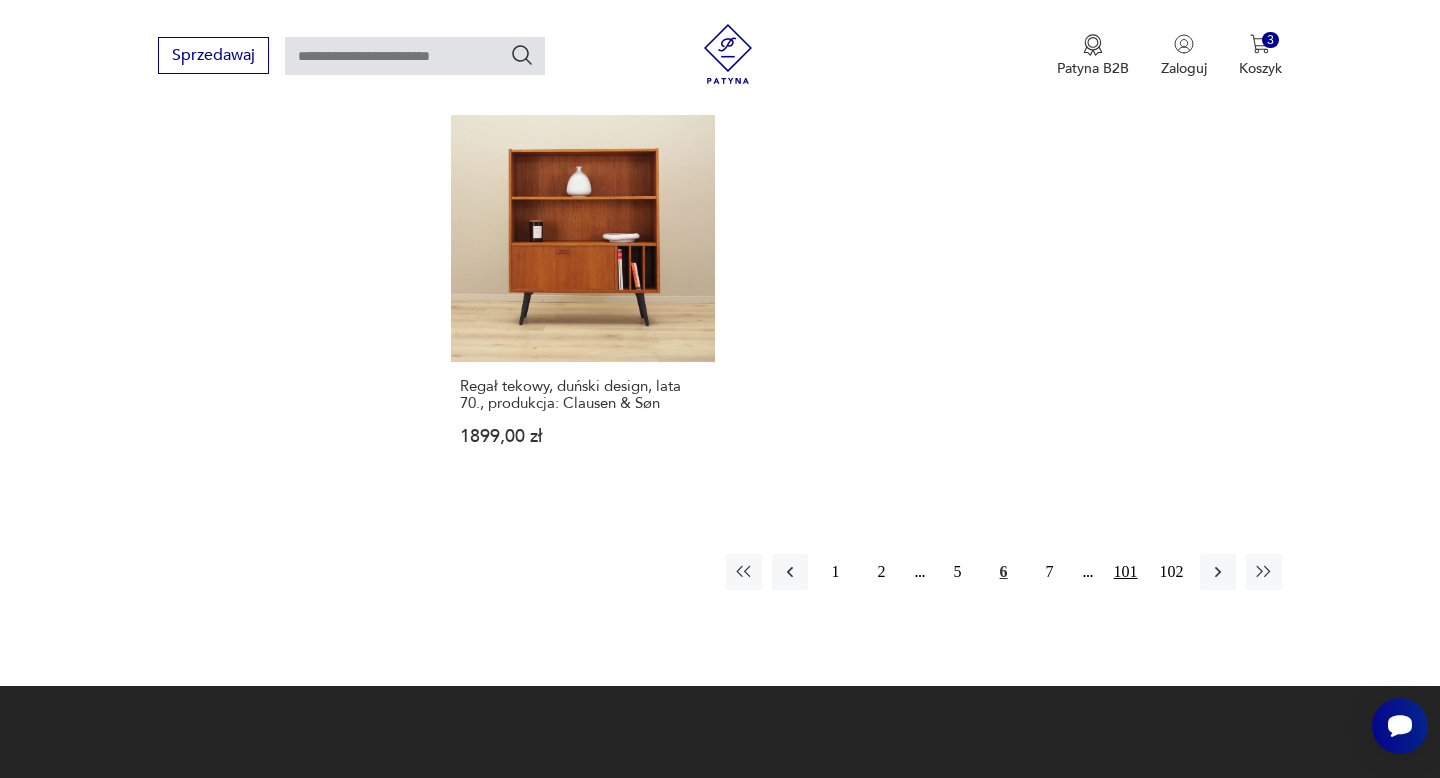 click on "101" at bounding box center (1126, 572) 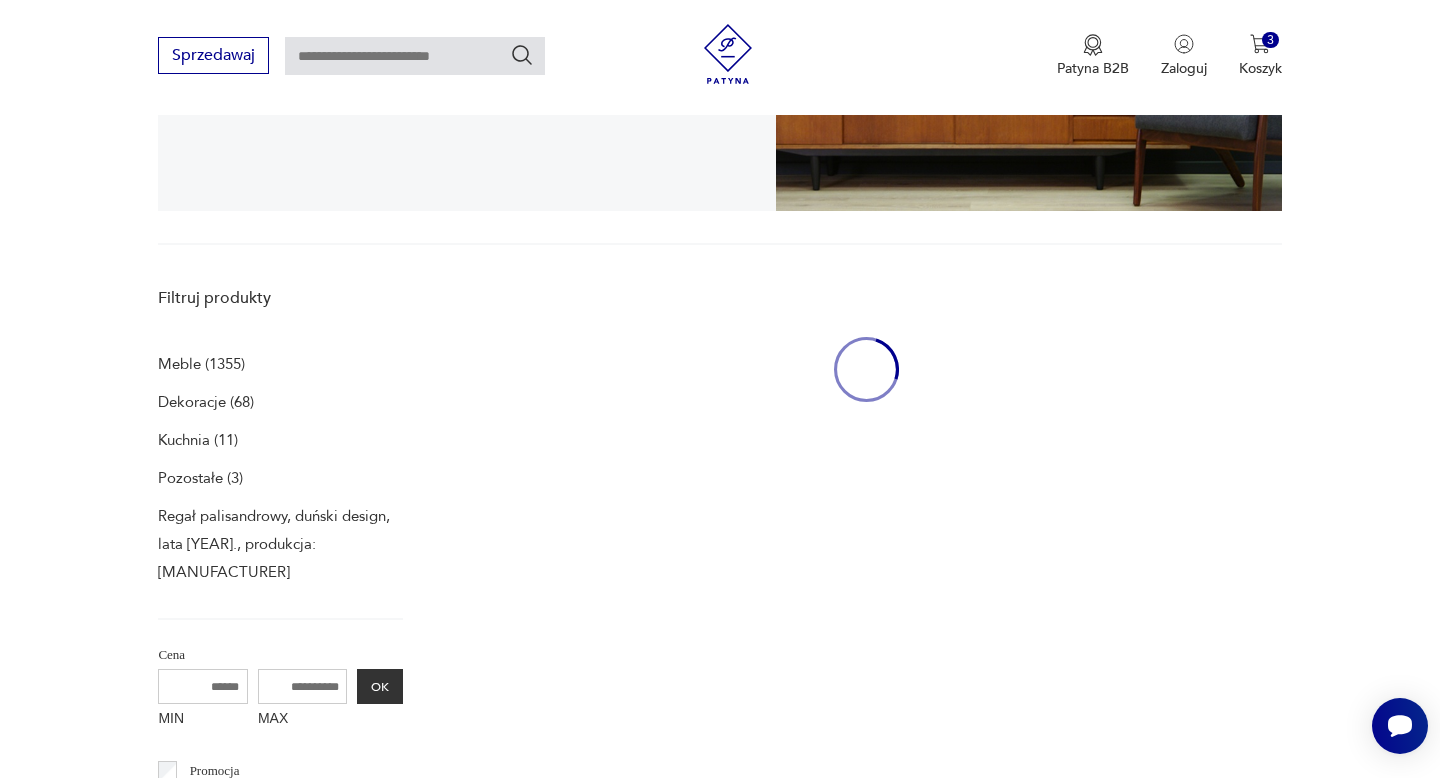 scroll, scrollTop: 411, scrollLeft: 0, axis: vertical 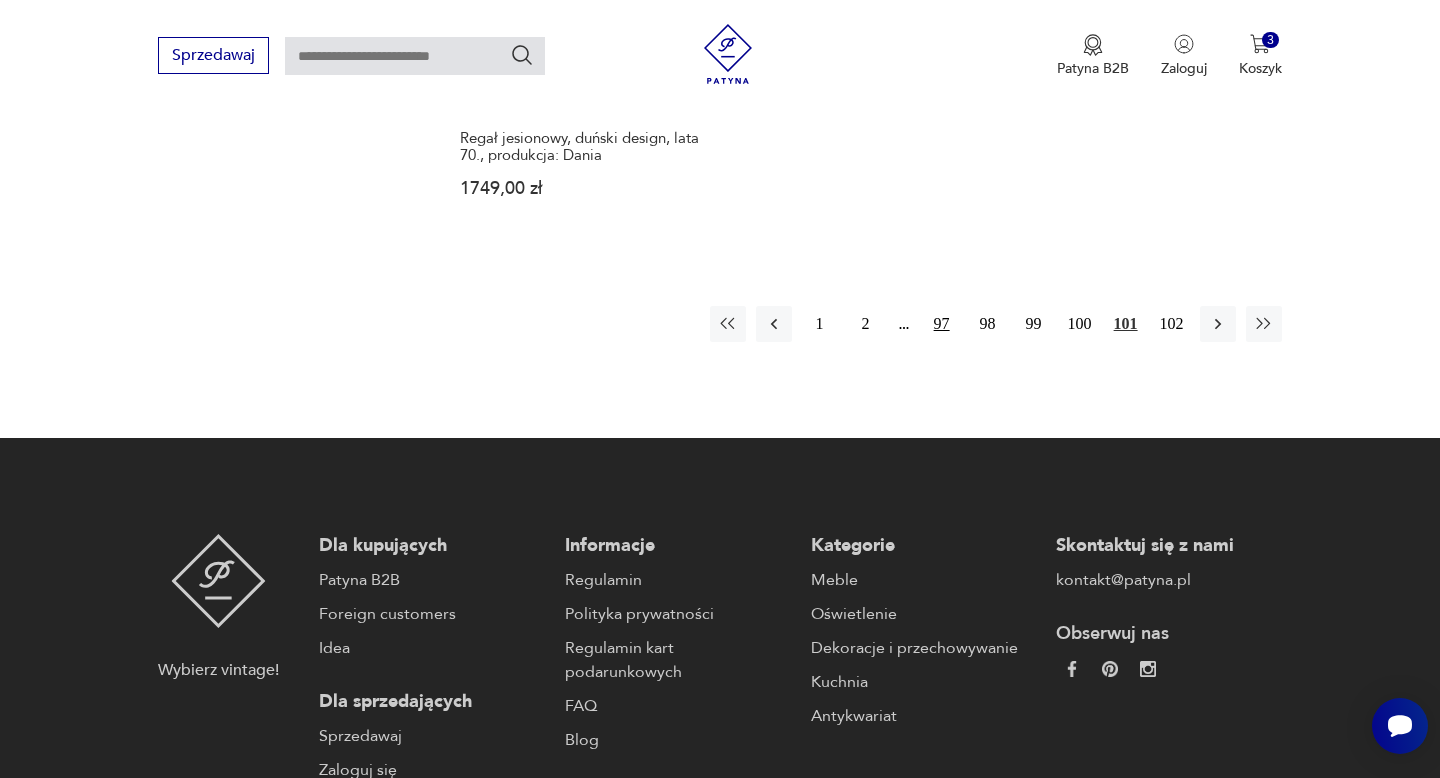 click on "97" at bounding box center (942, 324) 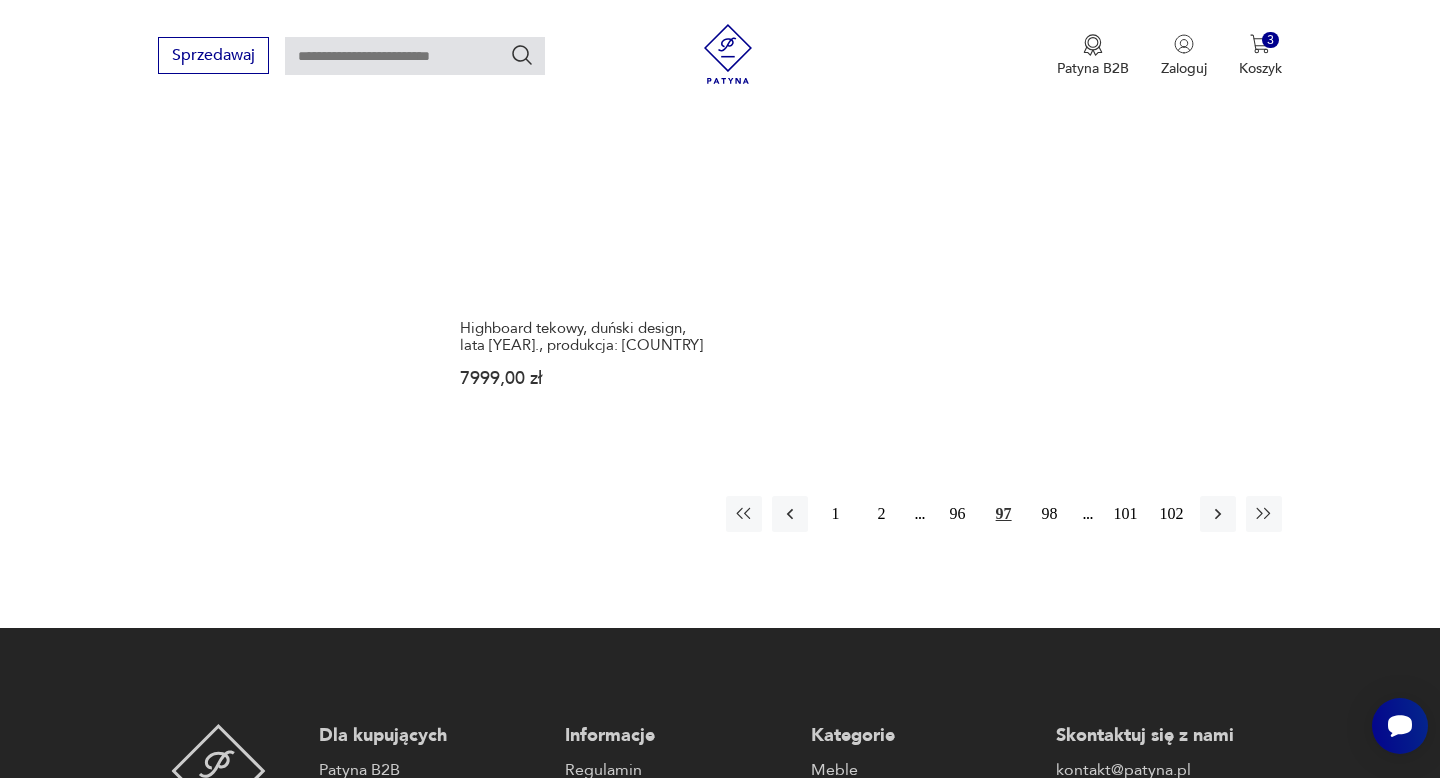 scroll, scrollTop: 2879, scrollLeft: 0, axis: vertical 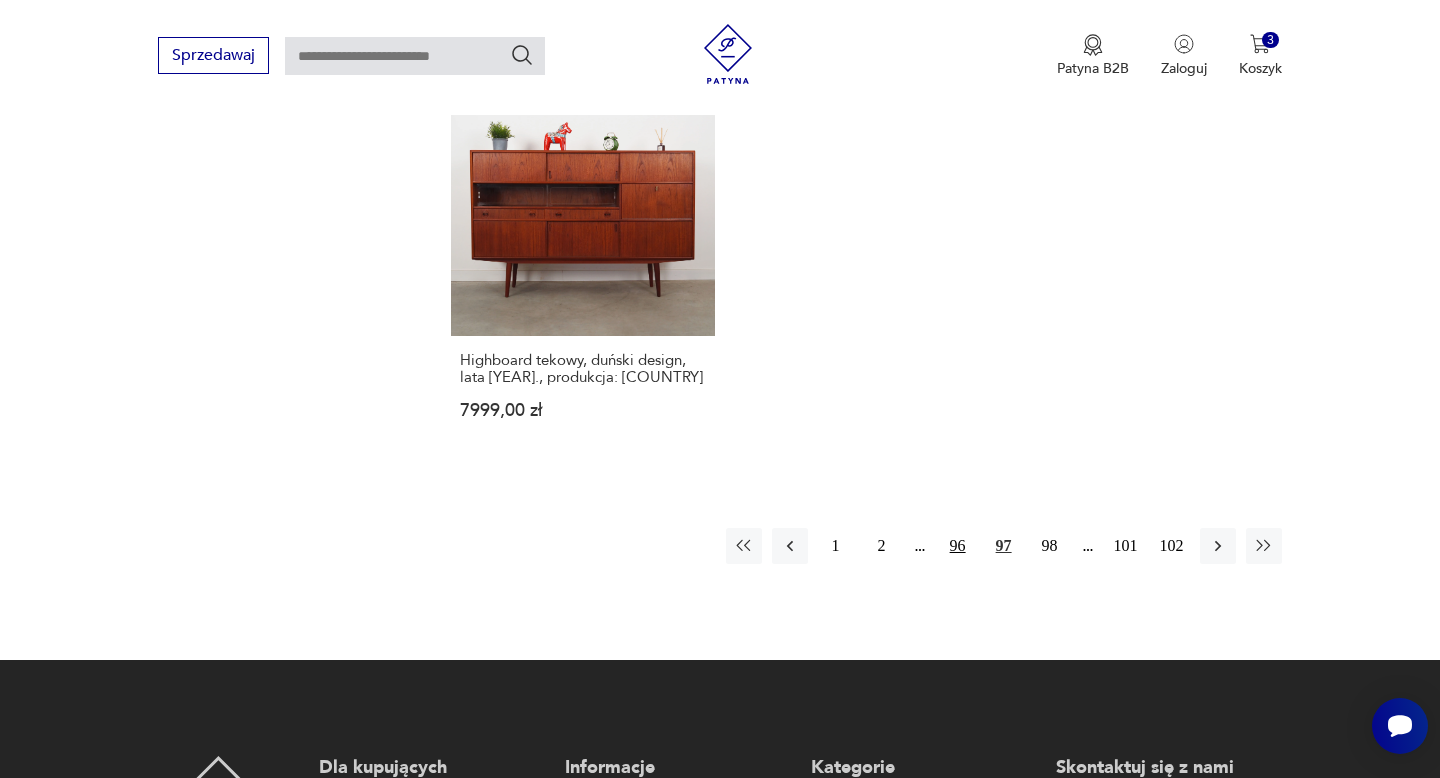 click on "96" at bounding box center [958, 546] 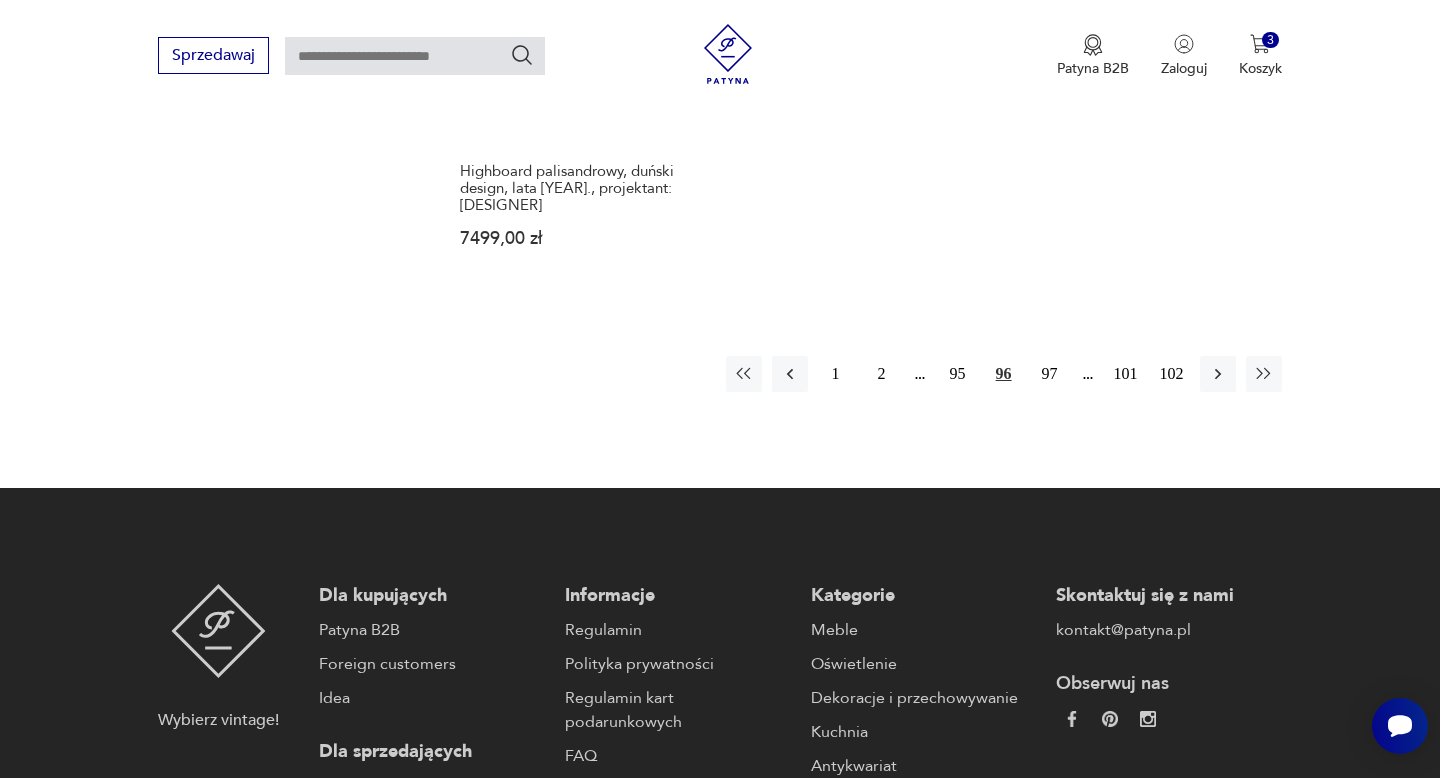 scroll, scrollTop: 3078, scrollLeft: 0, axis: vertical 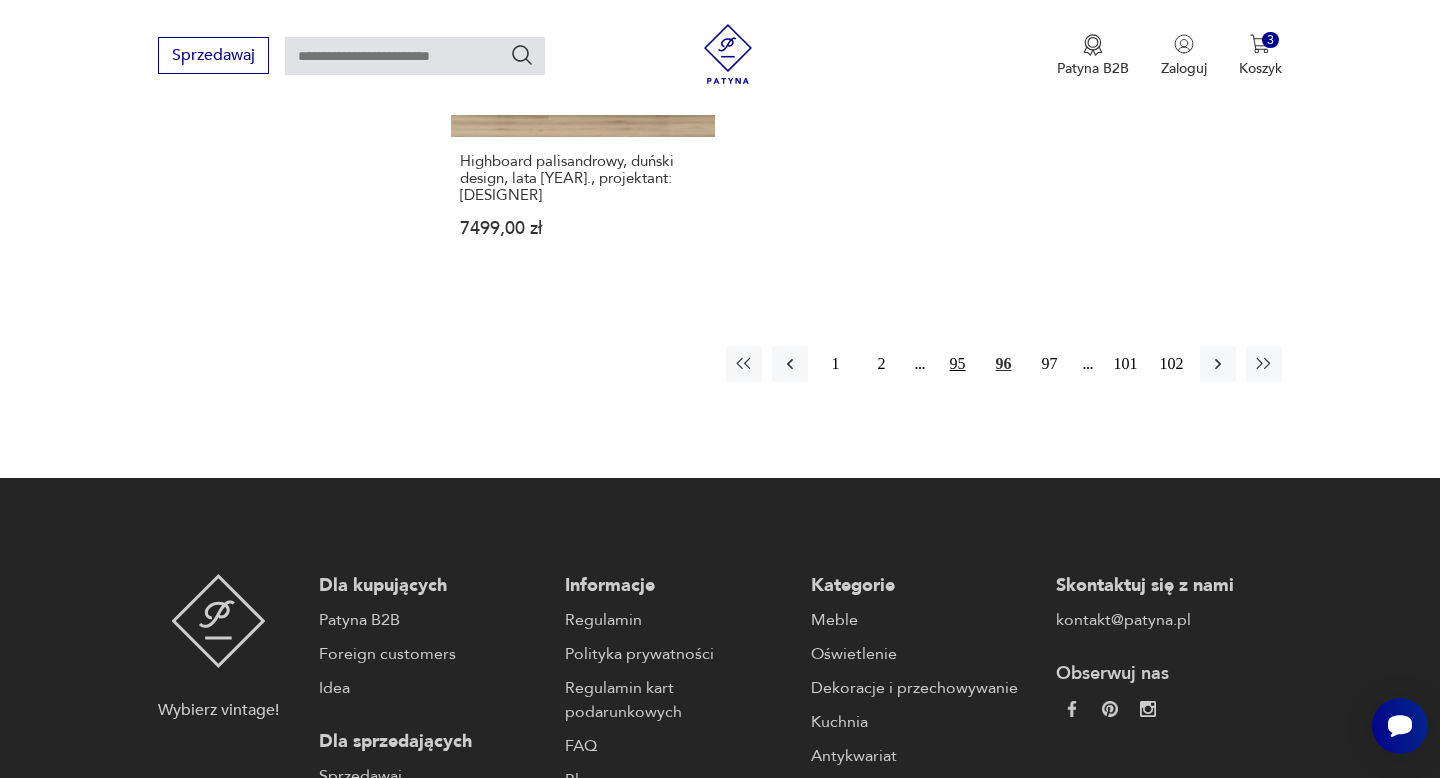 click on "95" at bounding box center (958, 364) 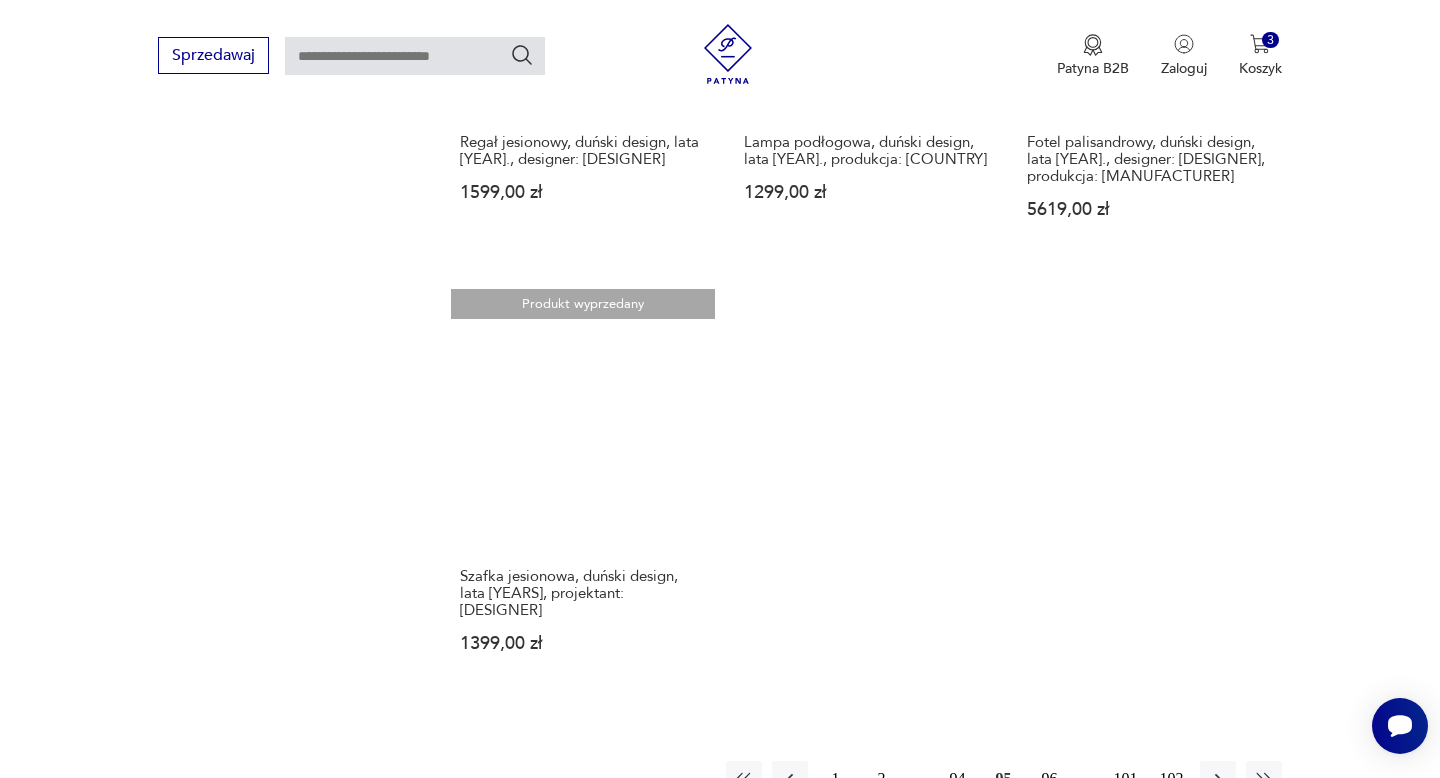 scroll, scrollTop: 2869, scrollLeft: 0, axis: vertical 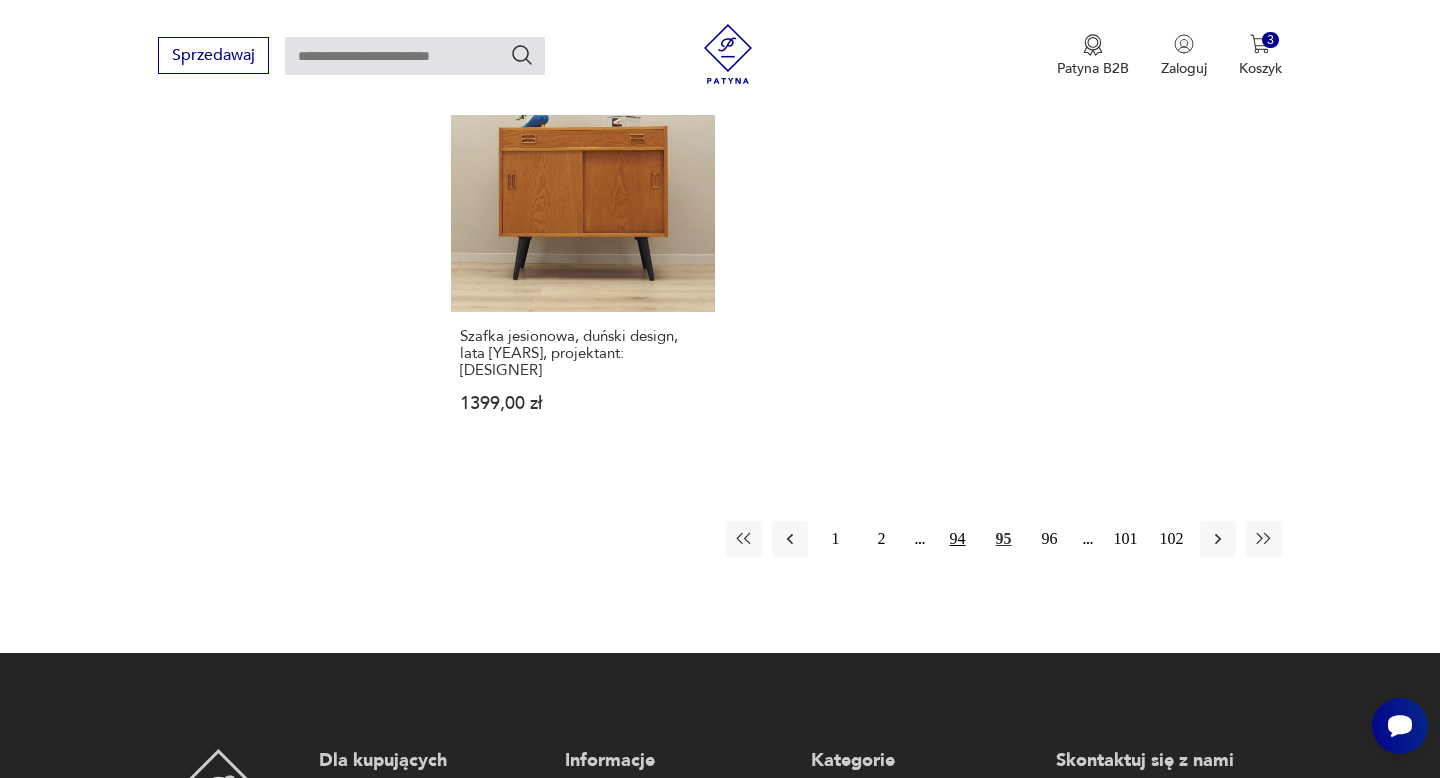 click on "94" at bounding box center (958, 539) 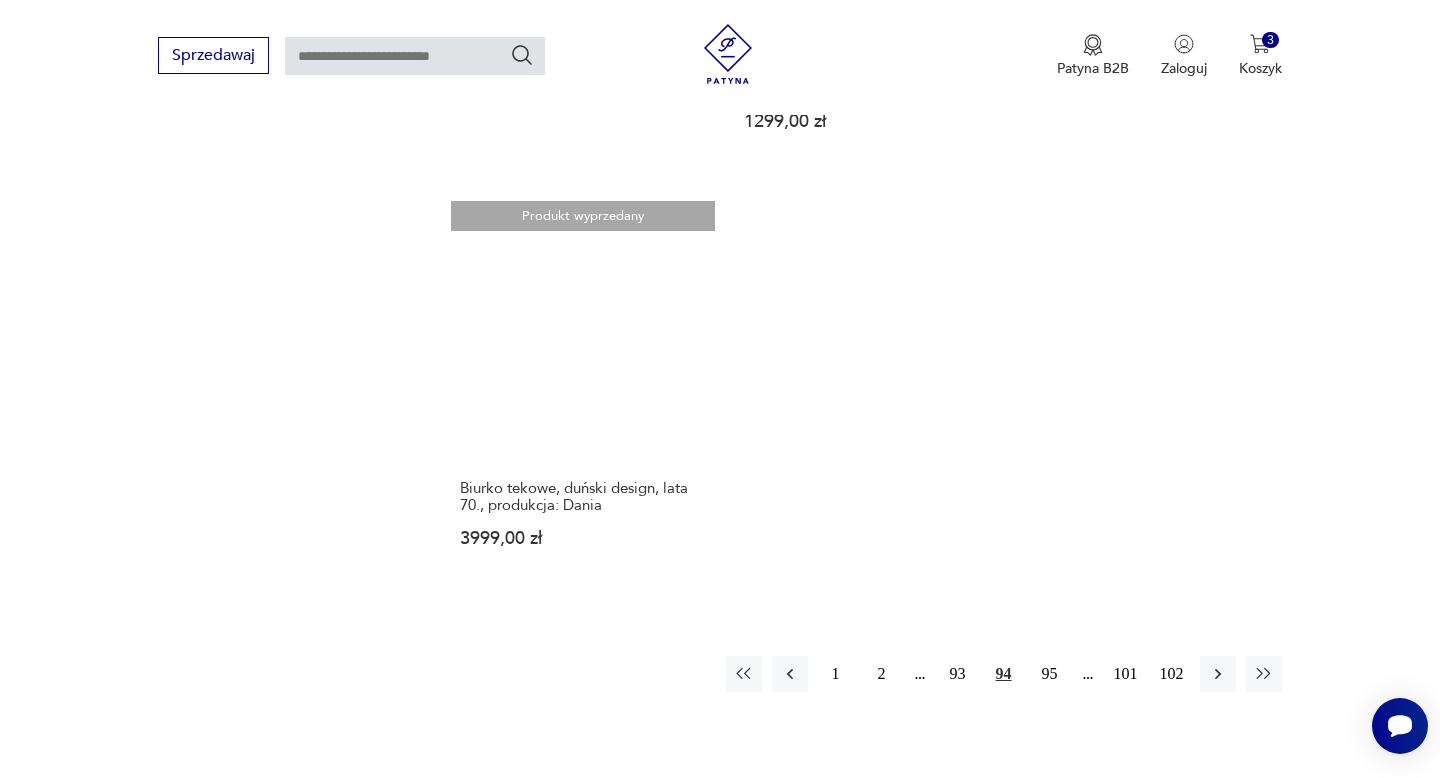 scroll, scrollTop: 2741, scrollLeft: 0, axis: vertical 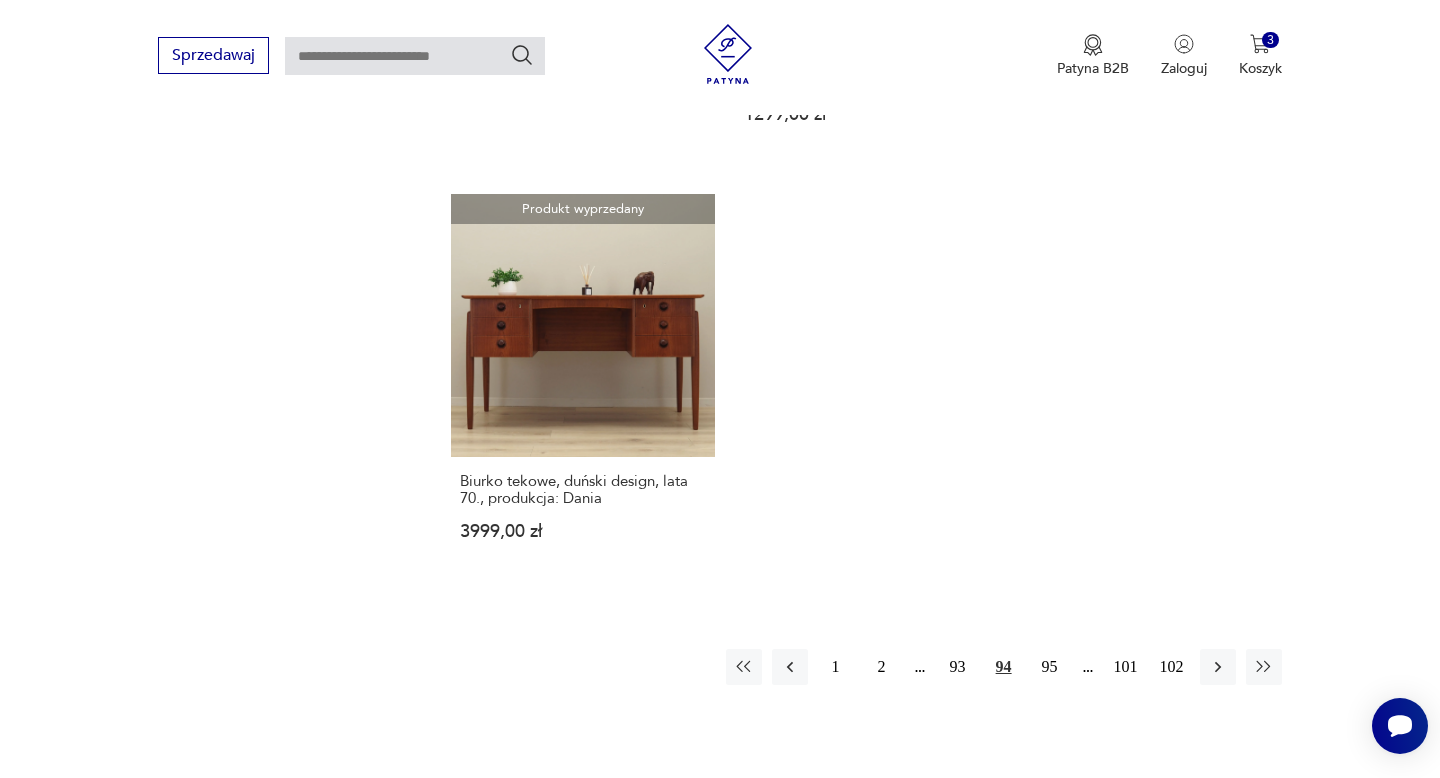 click on "1 2 93 94 95 101 102" at bounding box center (1004, 667) 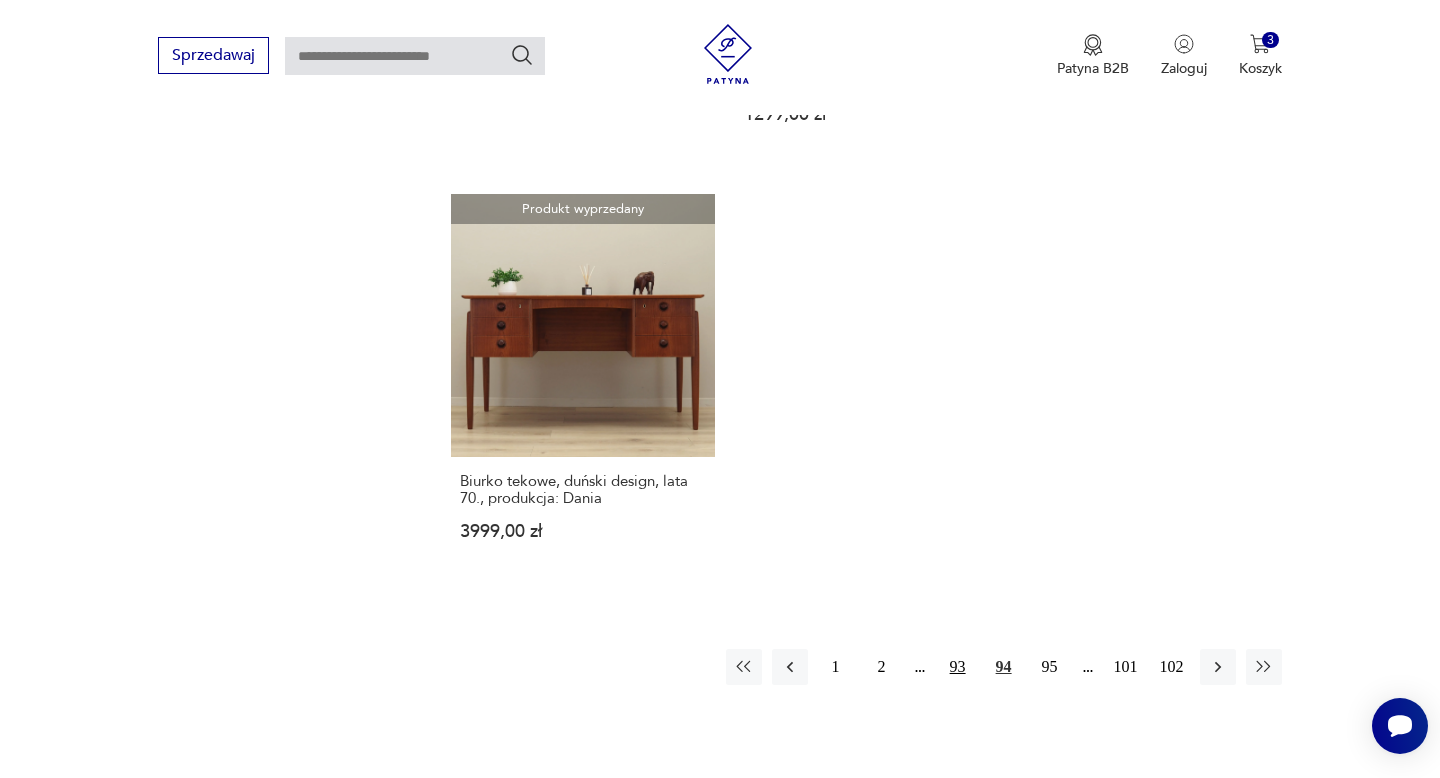 click on "93" at bounding box center [958, 667] 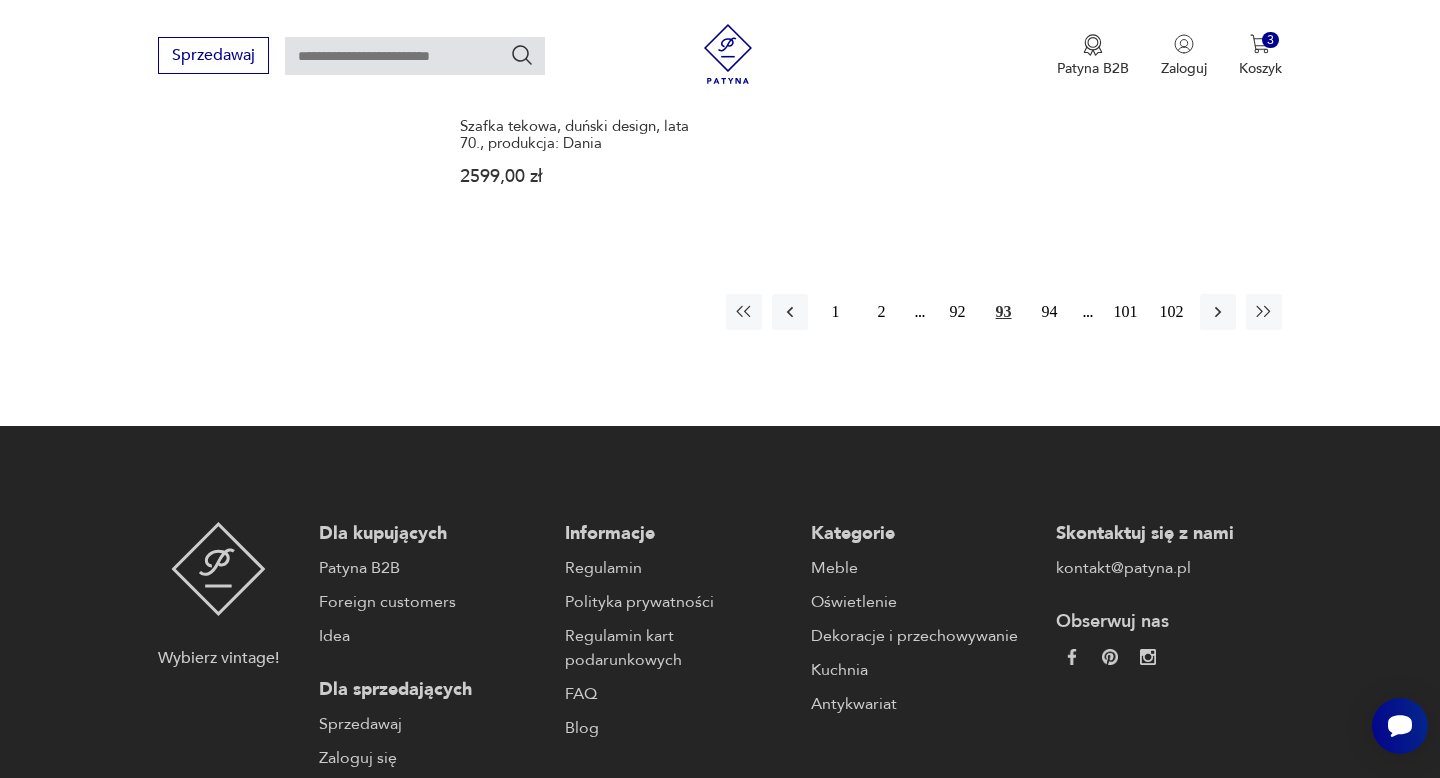 scroll, scrollTop: 3217, scrollLeft: 0, axis: vertical 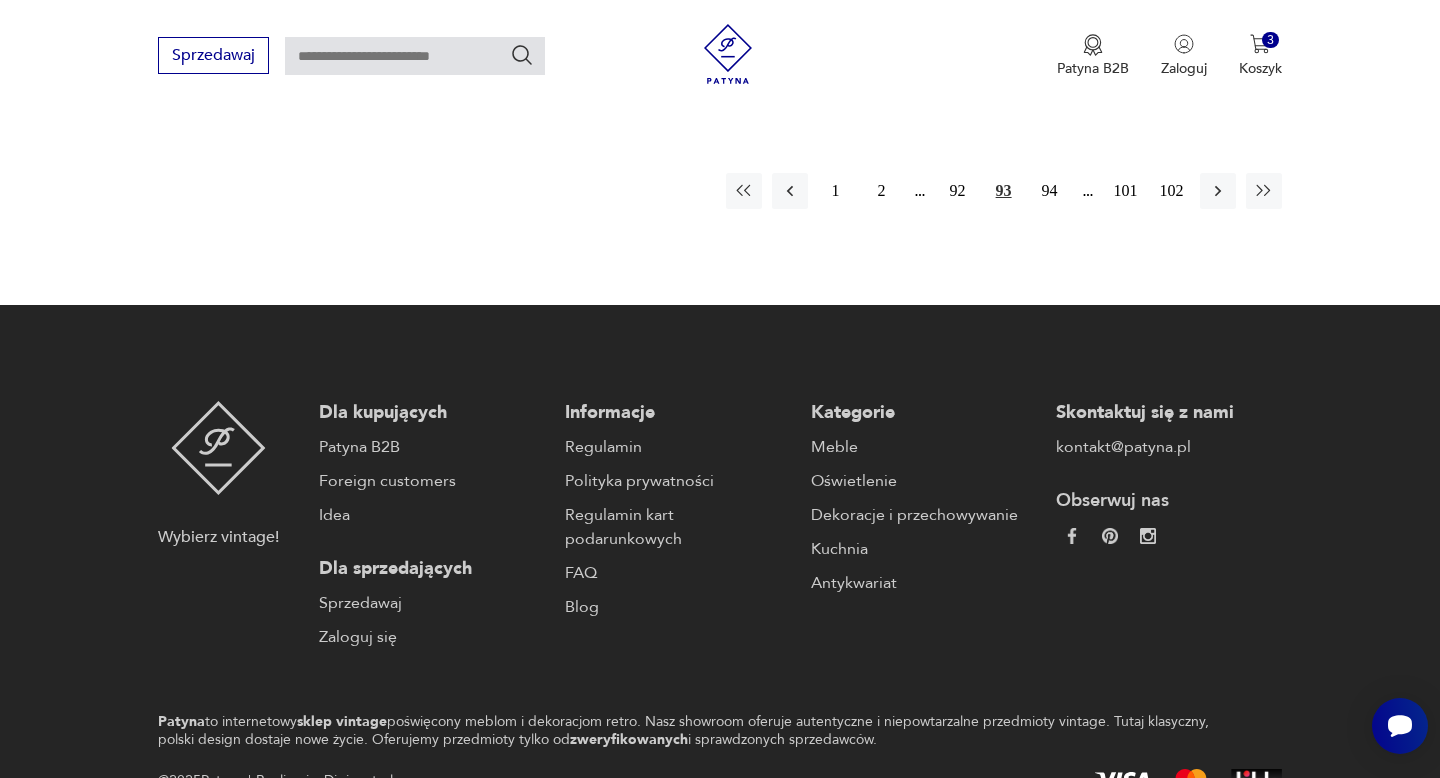 click on "93" at bounding box center [1004, 191] 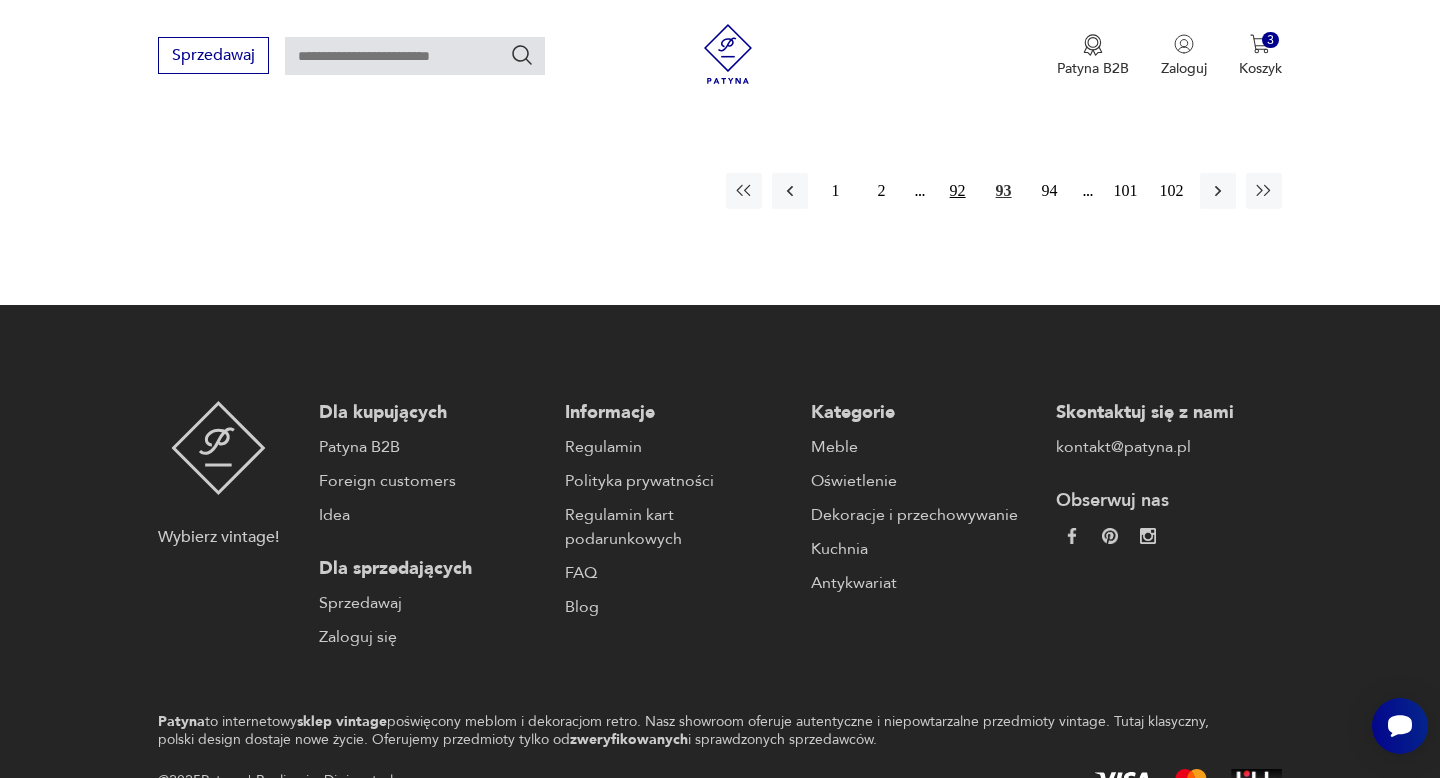 click on "92" at bounding box center [958, 191] 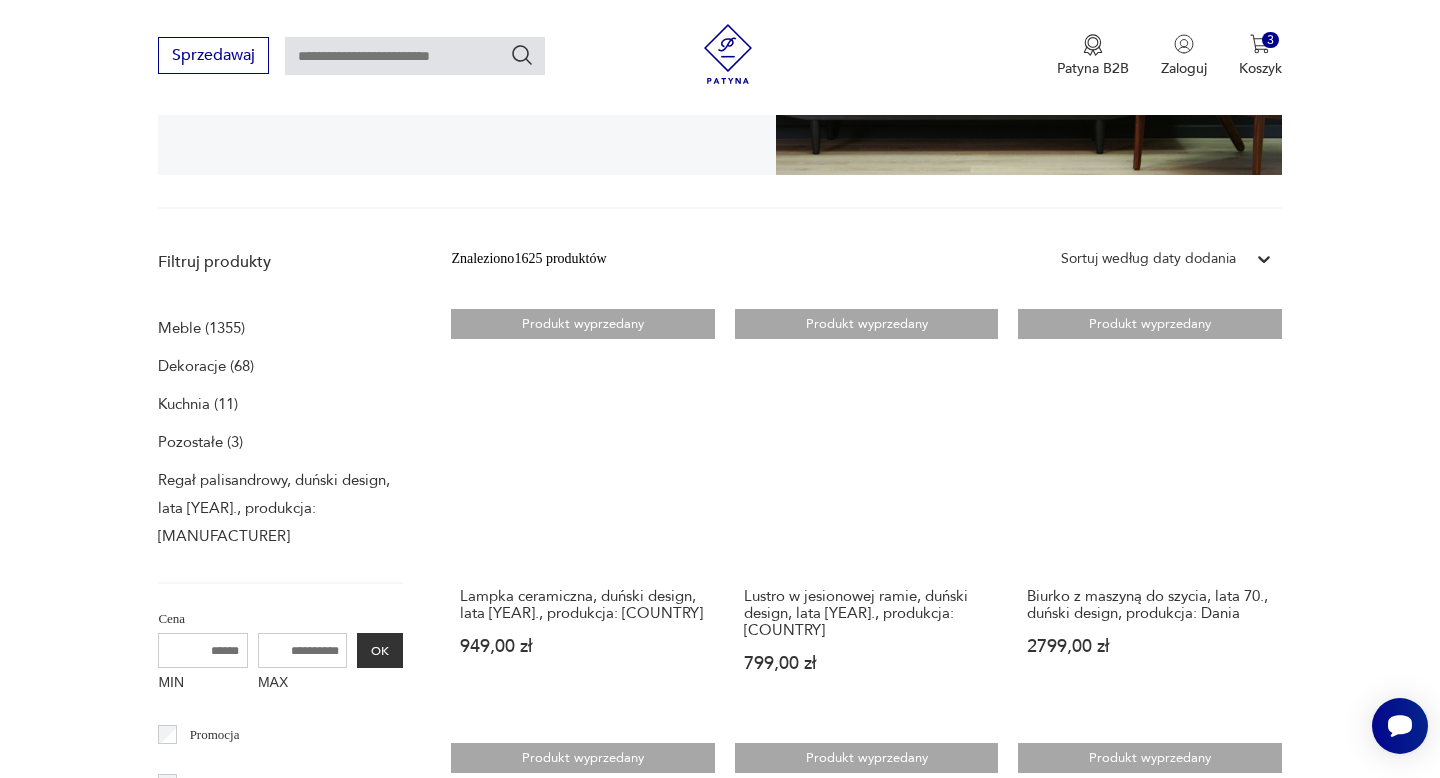 scroll, scrollTop: 474, scrollLeft: 0, axis: vertical 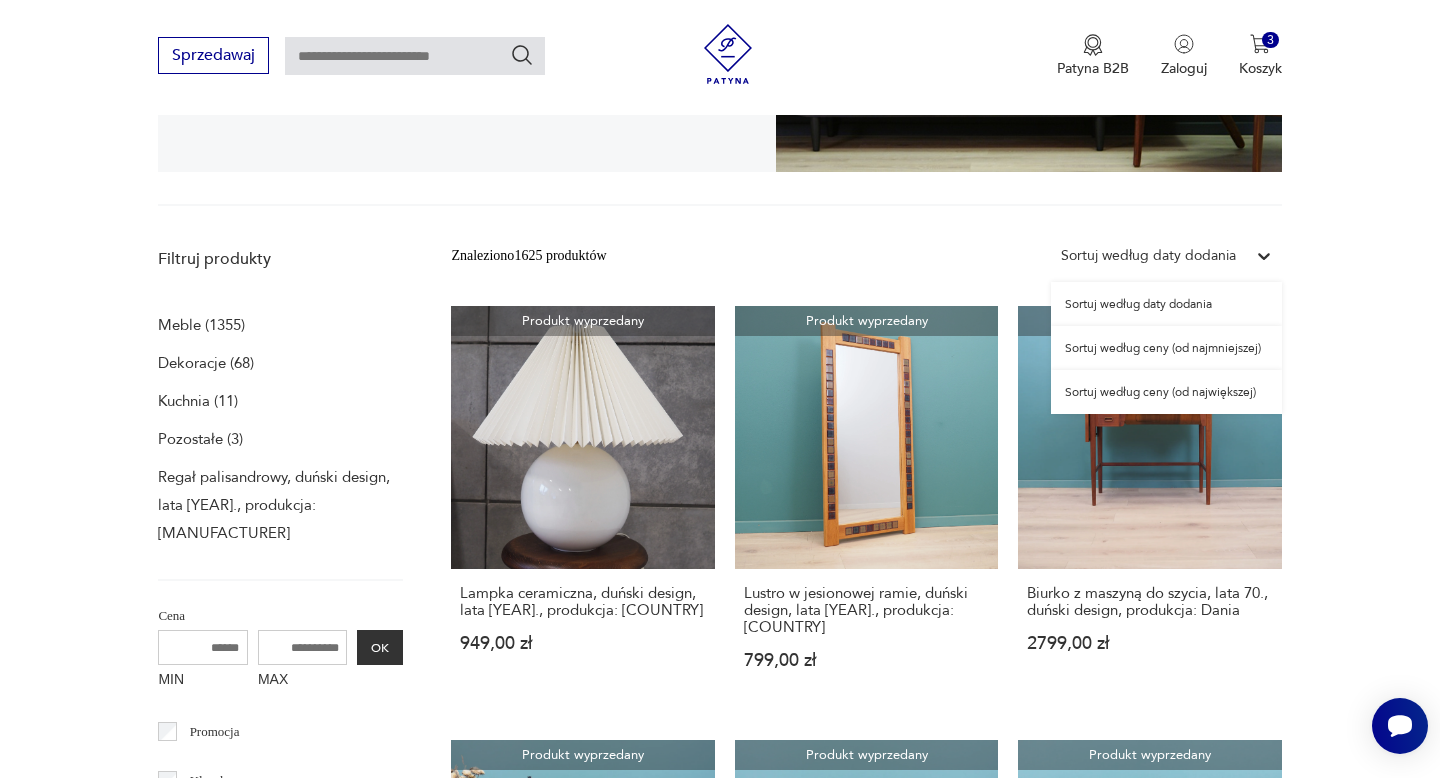 click at bounding box center (1264, 256) 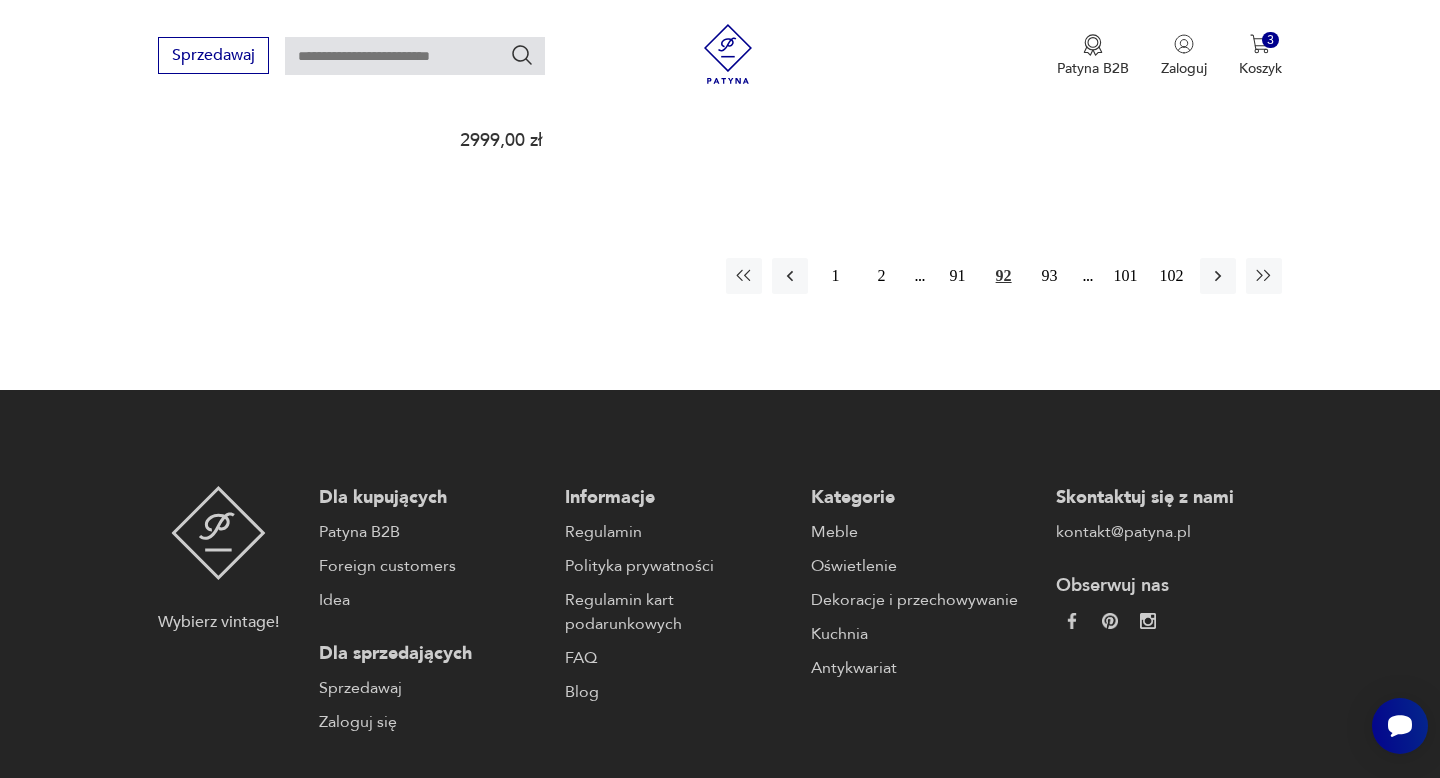 scroll, scrollTop: 3172, scrollLeft: 0, axis: vertical 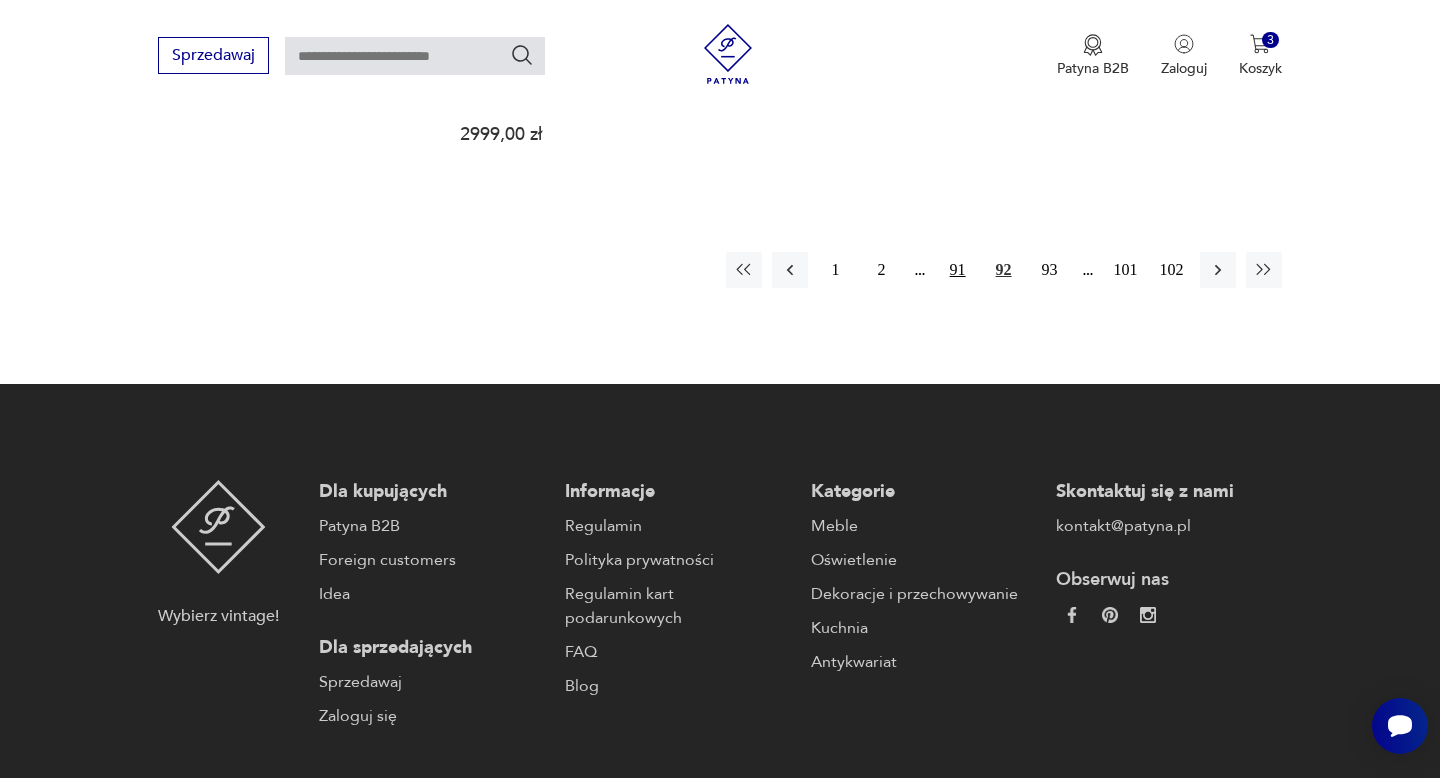 click on "91" at bounding box center [958, 270] 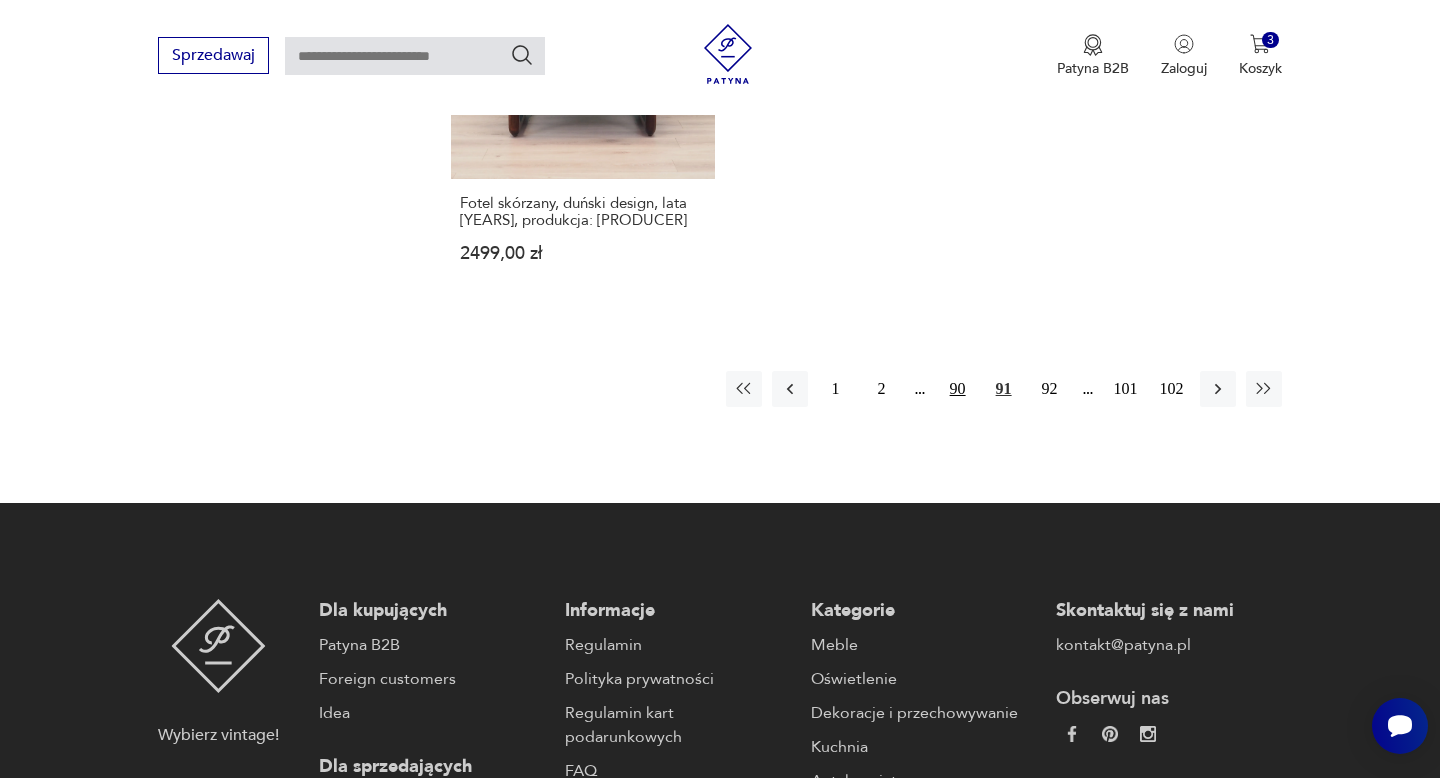 click on "90" at bounding box center [958, 389] 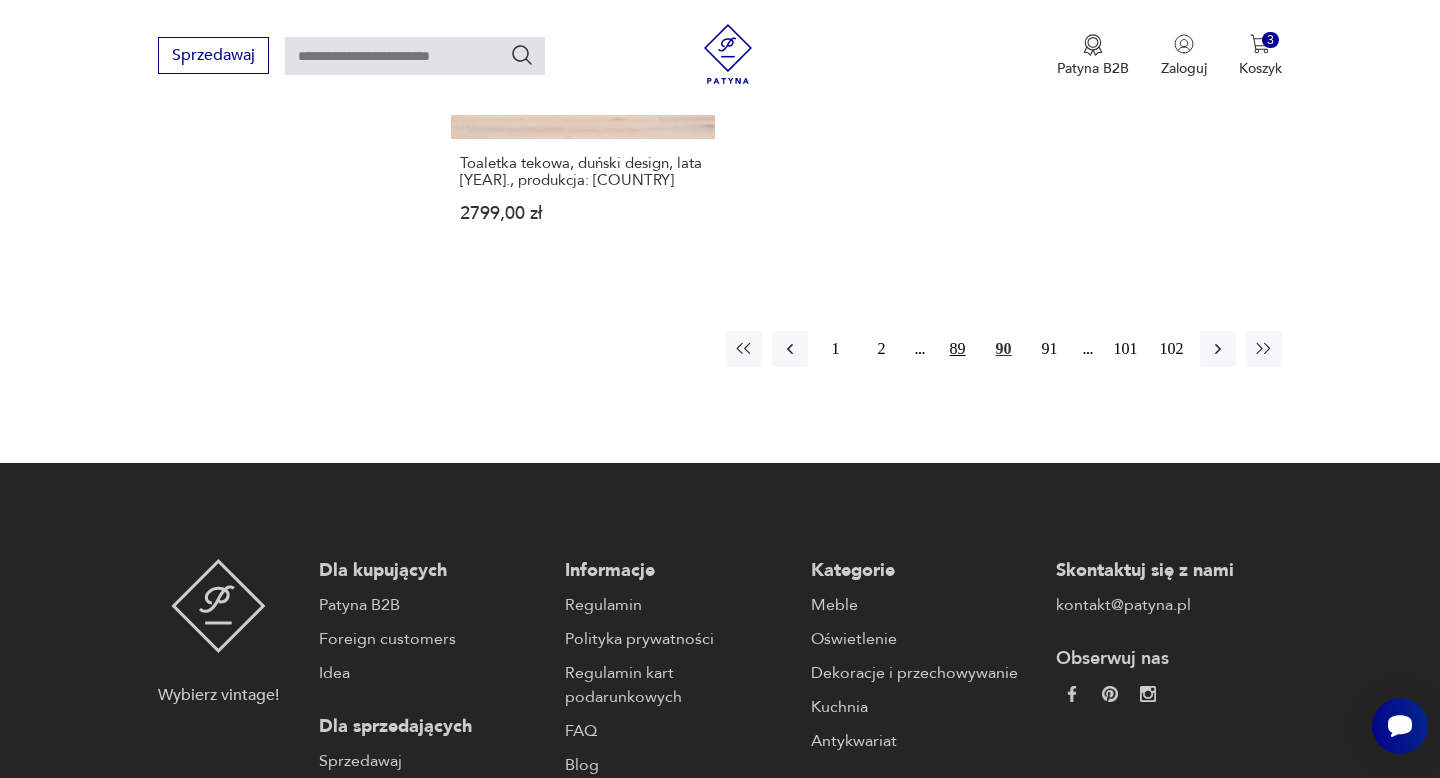 click on "89" at bounding box center (958, 349) 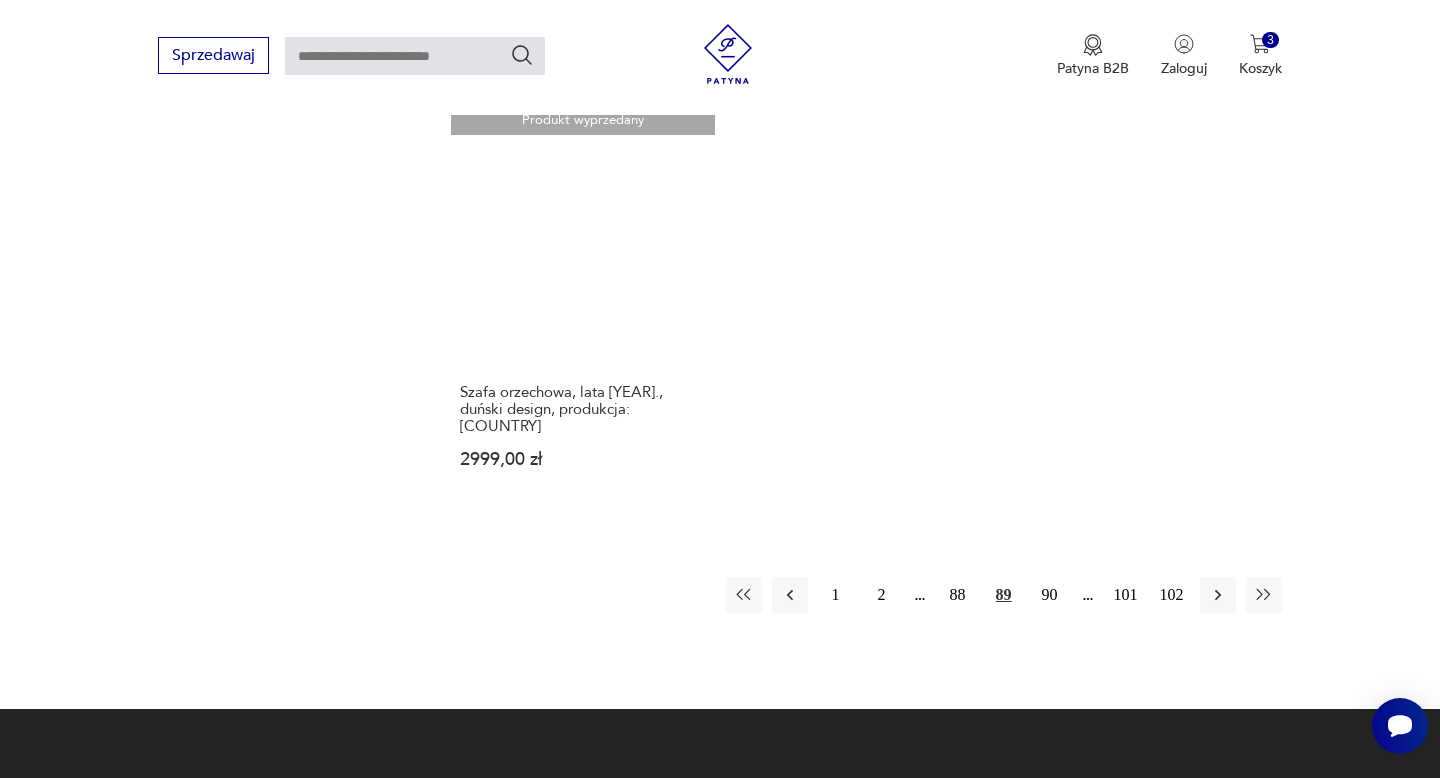 scroll, scrollTop: 2802, scrollLeft: 0, axis: vertical 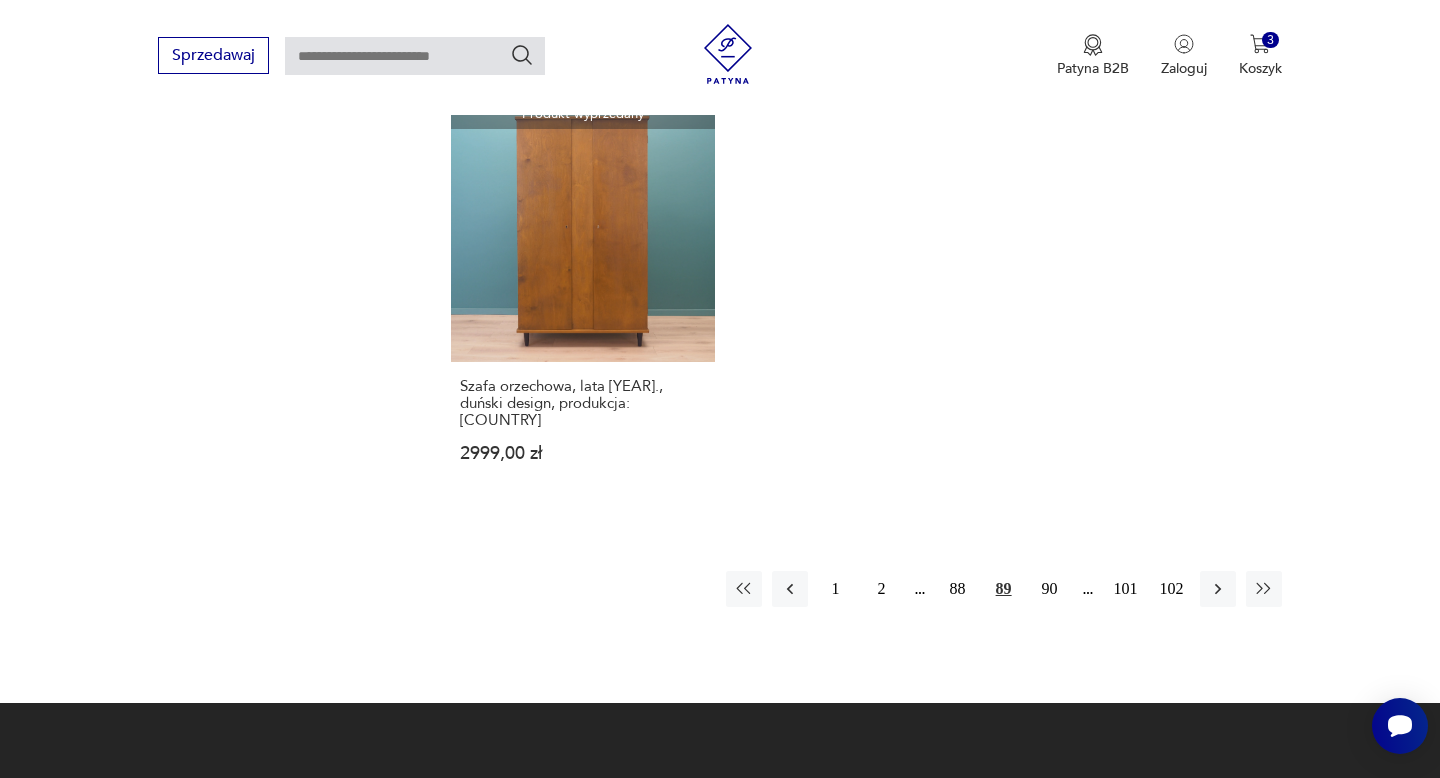 click on "Filtruj produkty Meble ([COUNT]) Dekoracje ([COUNT]) Kuchnia ([COUNT]) Pozostałe ([COUNT]) Oświetlenie ([COUNT]) Cena MIN MAX OK Promocja Klasyk Tag art deco Bauhaus Bavaria black friday Cepelia ceramika Chodzież Ćmielów Wyczyść filtry Znaleziono [COUNT] produktów Filtruj Sortuj według daty dodania Sortuj według daty dodania Produkt wyprzedany Regał palisandrowy, duński design, lata [YEAR]. [PRICE] Produkt wyprzedany Regał mahoniowy, duński design, lata [YEAR]. [PRICE] Produkt wyprzedany Regał tekowy, duński design, lata [YEAR]. [PRICE] Produkt wyprzedany Komoda palisandrowa, duński design, lata [YEAR]. [PRICE] Produkt wyprzedany Sofa rozkładana ecru, duński design, lata [YEAR]., produkcja: [COUNTRY] [PRICE] Produkt wyprzedany Stół tekowy okrągły, duński design, lata [YEAR]., produkcja: [COUNTRY] [PRICE] Produkt wyprzedany Sofa welurowa różowa, szwedzki design, lata [YEAR]. [PRICE] Produkt wyprzedany Regał tekowy, duński design, lata [YEAR]. [PRICE] Produkt wyprzedany [PRICE] Produkt wyprzedany [COUNT] [COUNT]" at bounding box center [720, -694] 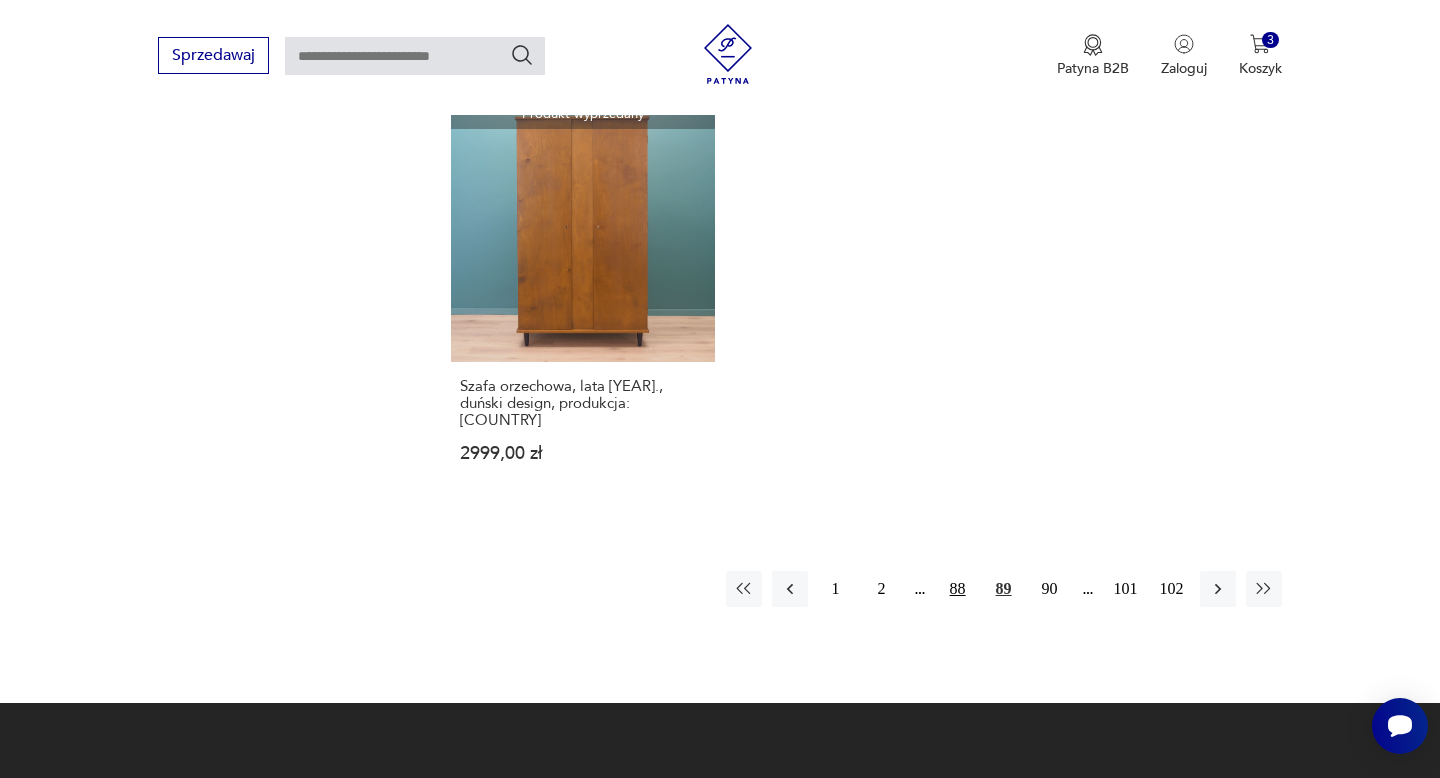 click on "88" at bounding box center (958, 589) 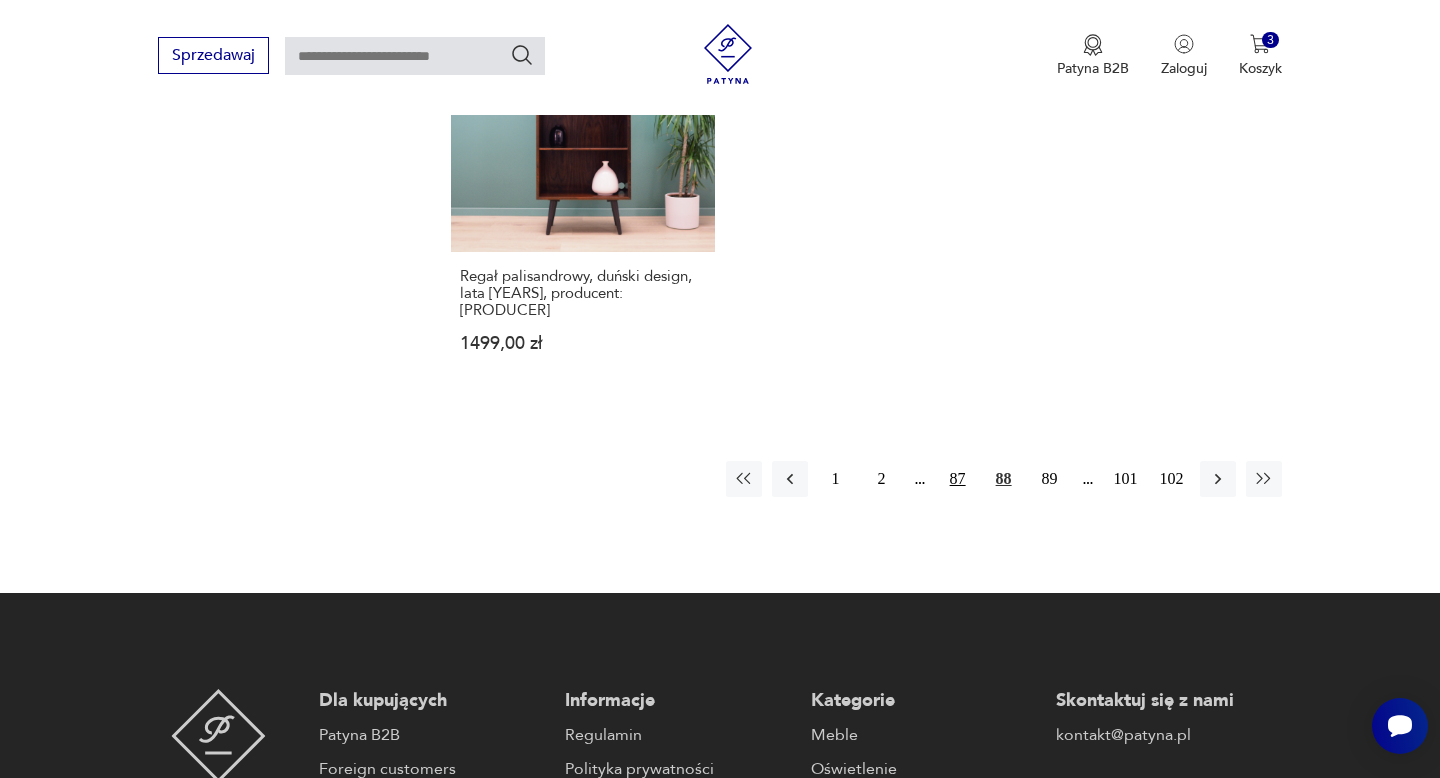 click on "87" at bounding box center [958, 479] 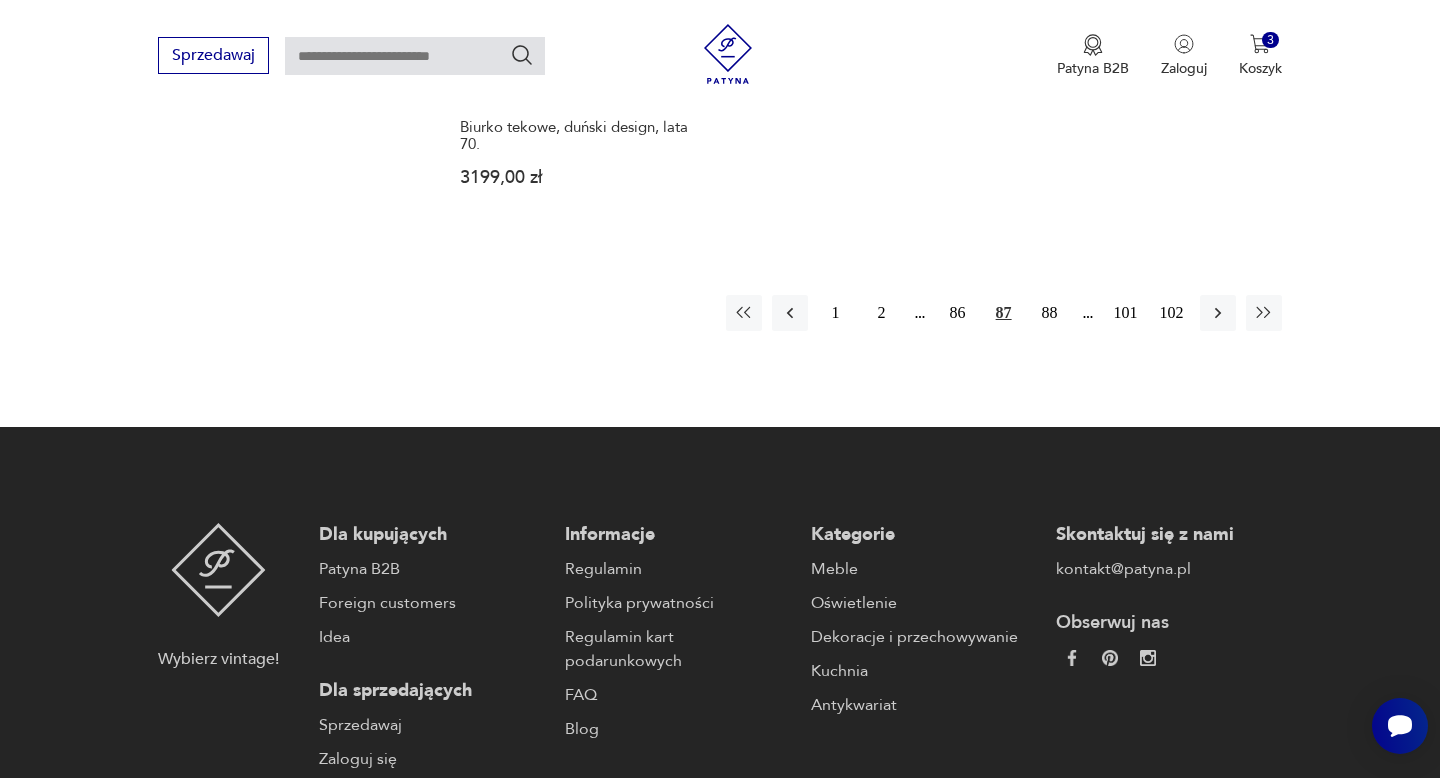 scroll, scrollTop: 3045, scrollLeft: 0, axis: vertical 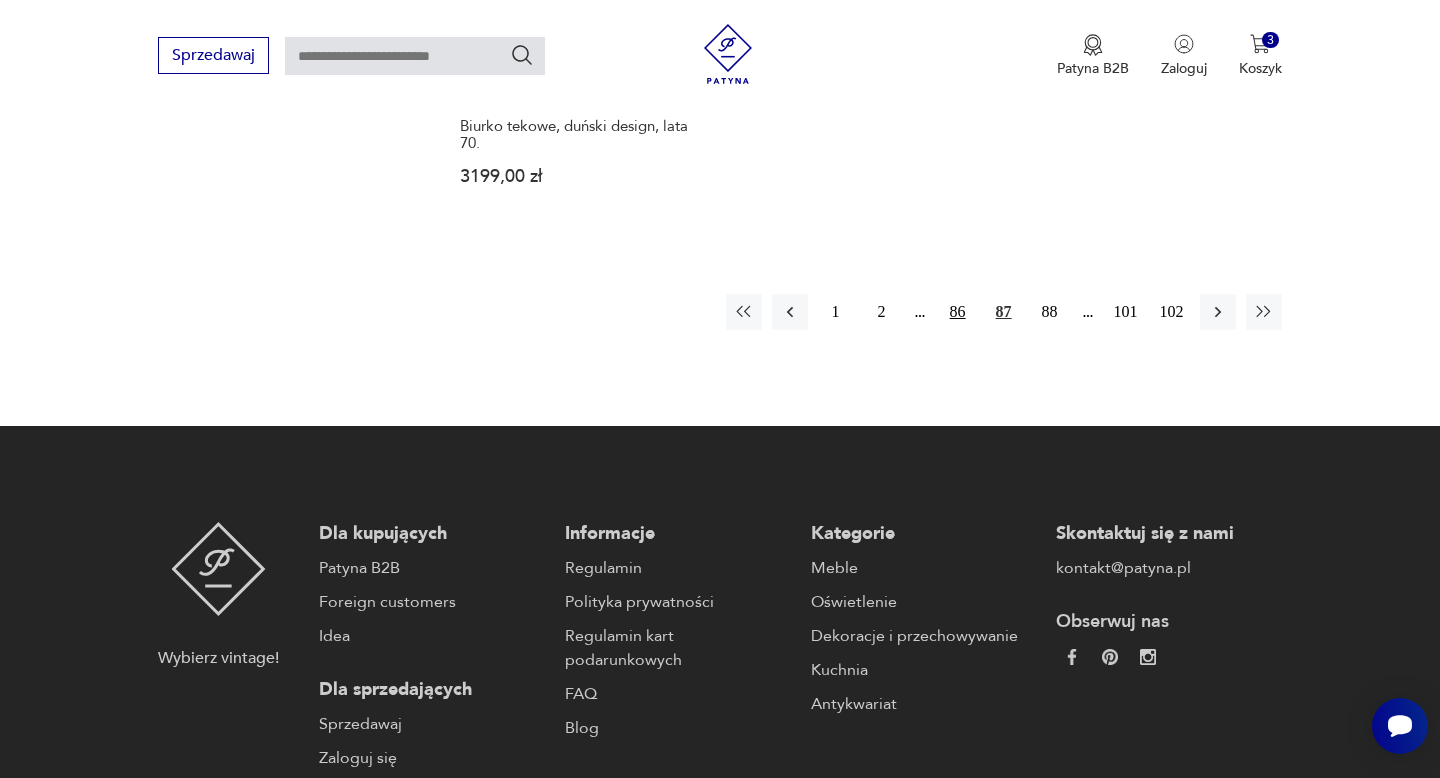 click on "86" at bounding box center [958, 312] 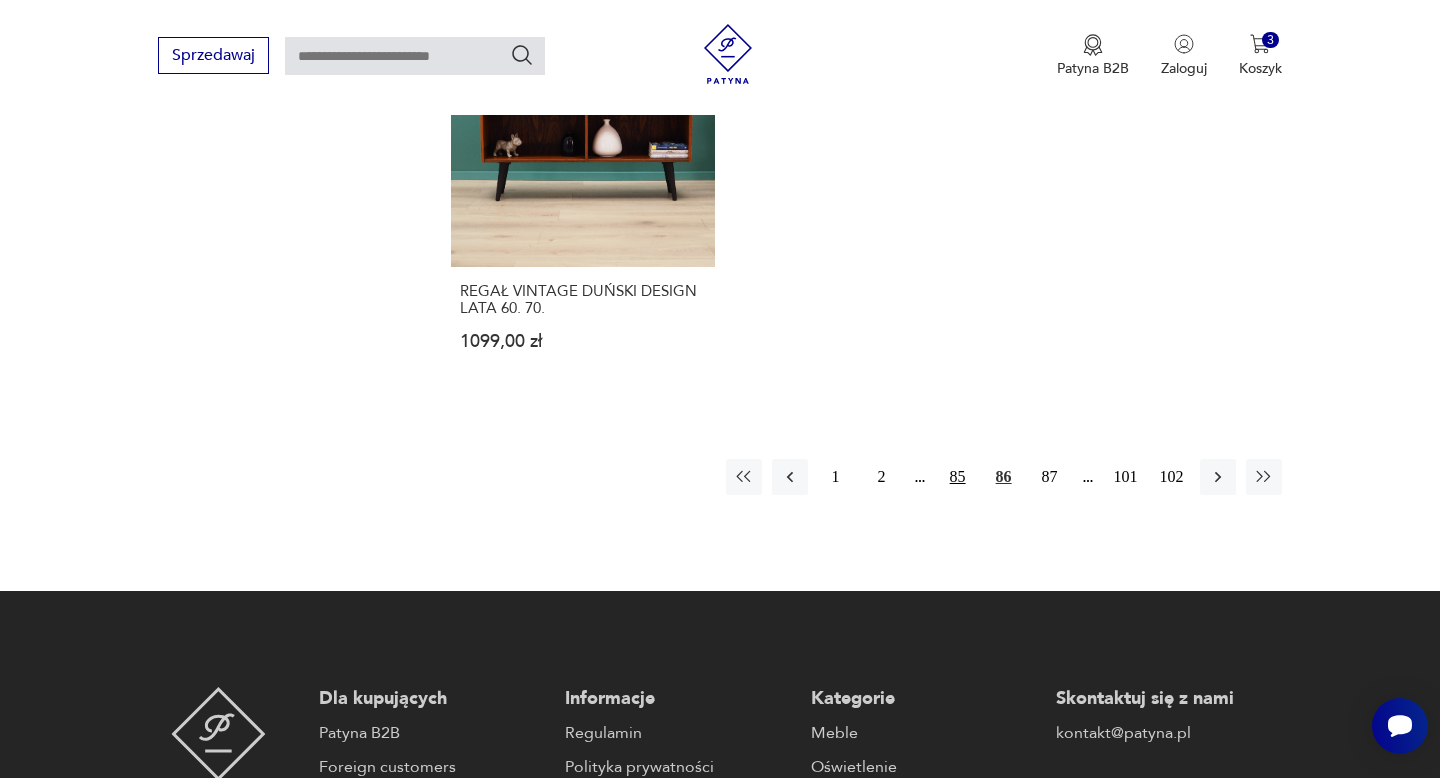 click on "85" at bounding box center [958, 477] 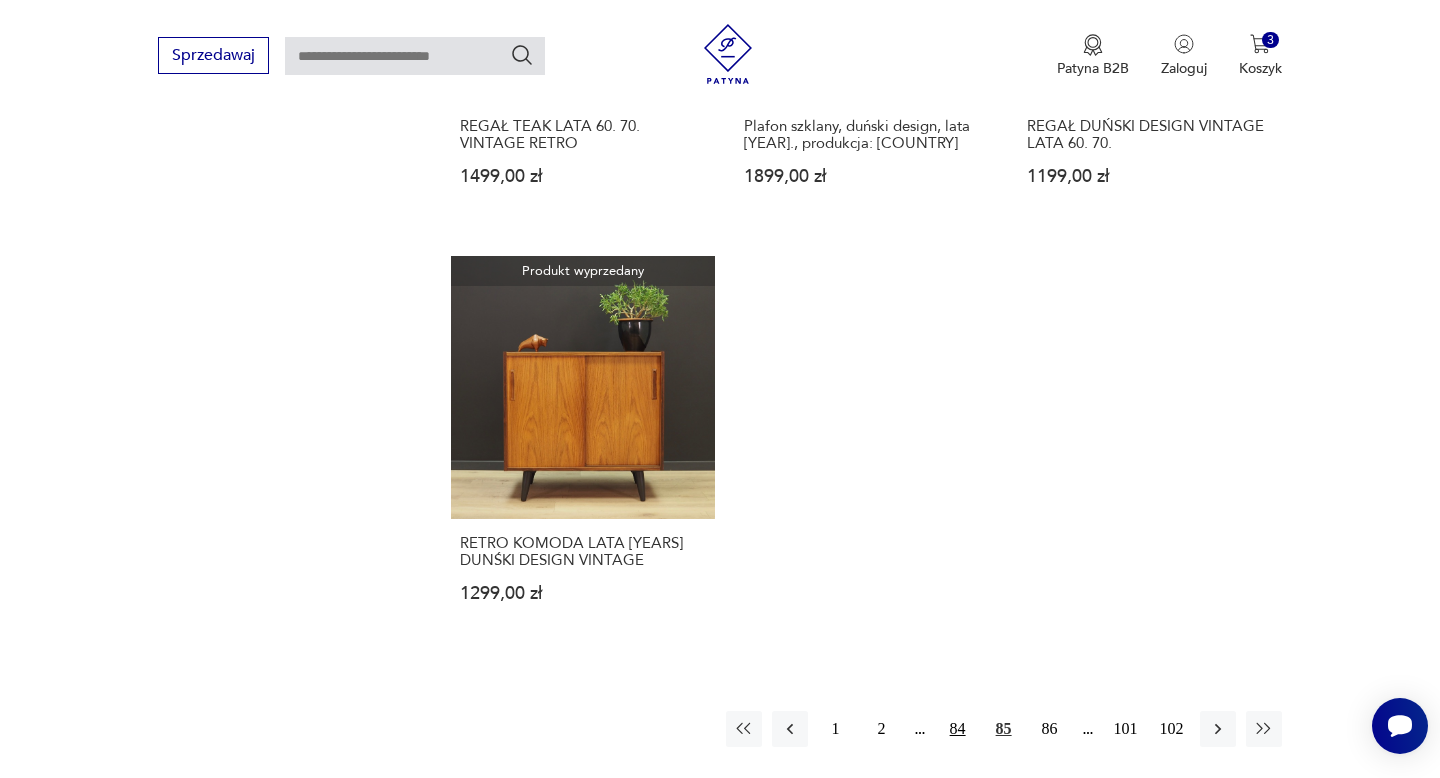 click on "84" at bounding box center [958, 729] 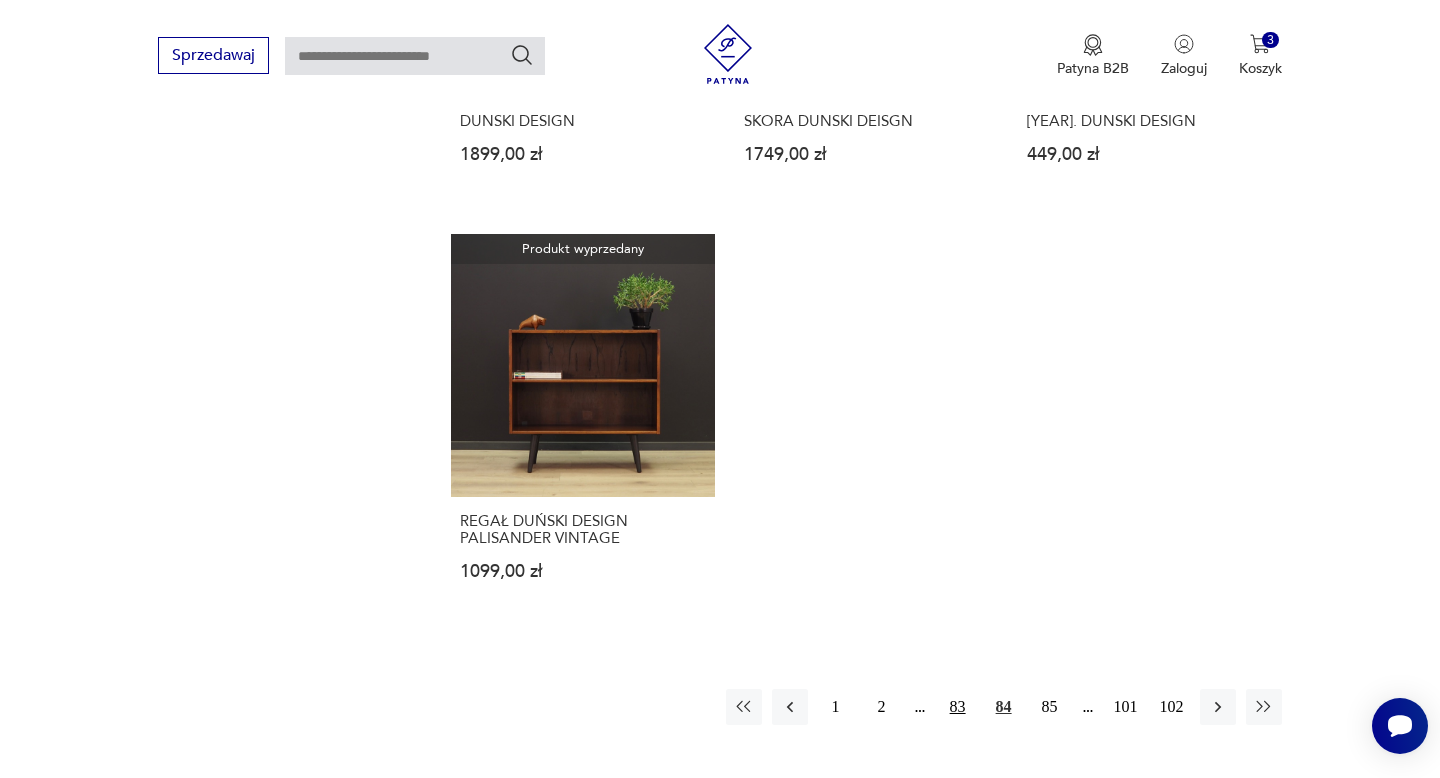 click on "83" at bounding box center (958, 707) 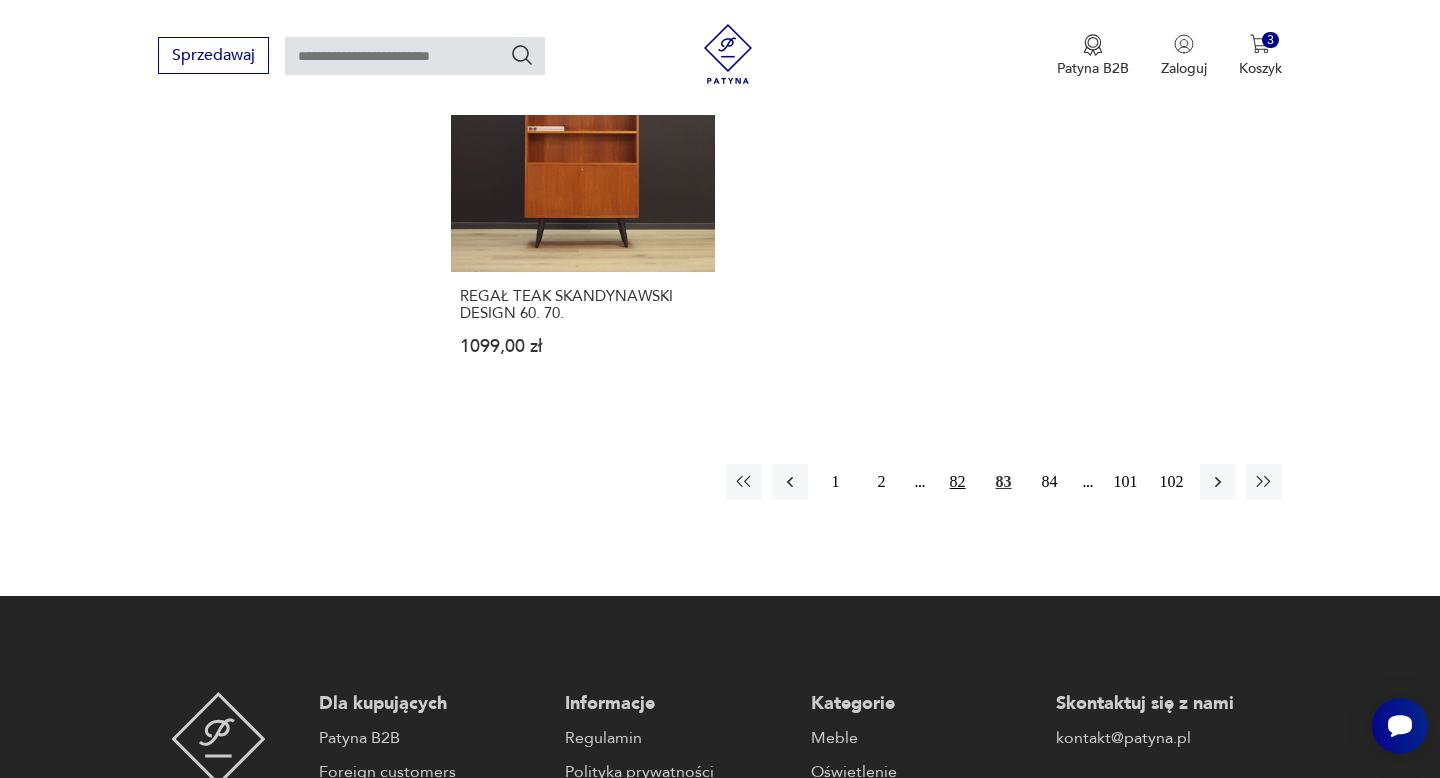 click on "82" at bounding box center [958, 482] 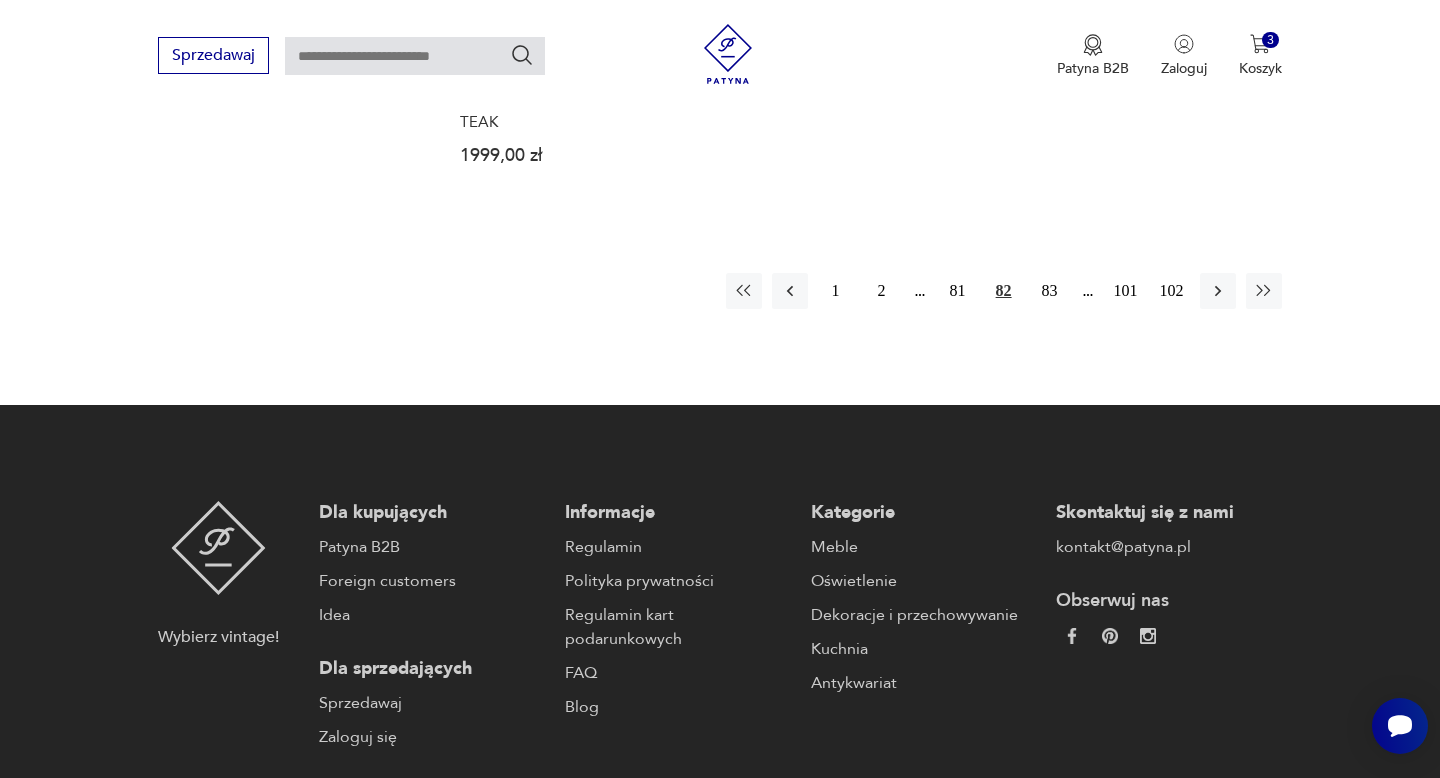 scroll, scrollTop: 3035, scrollLeft: 0, axis: vertical 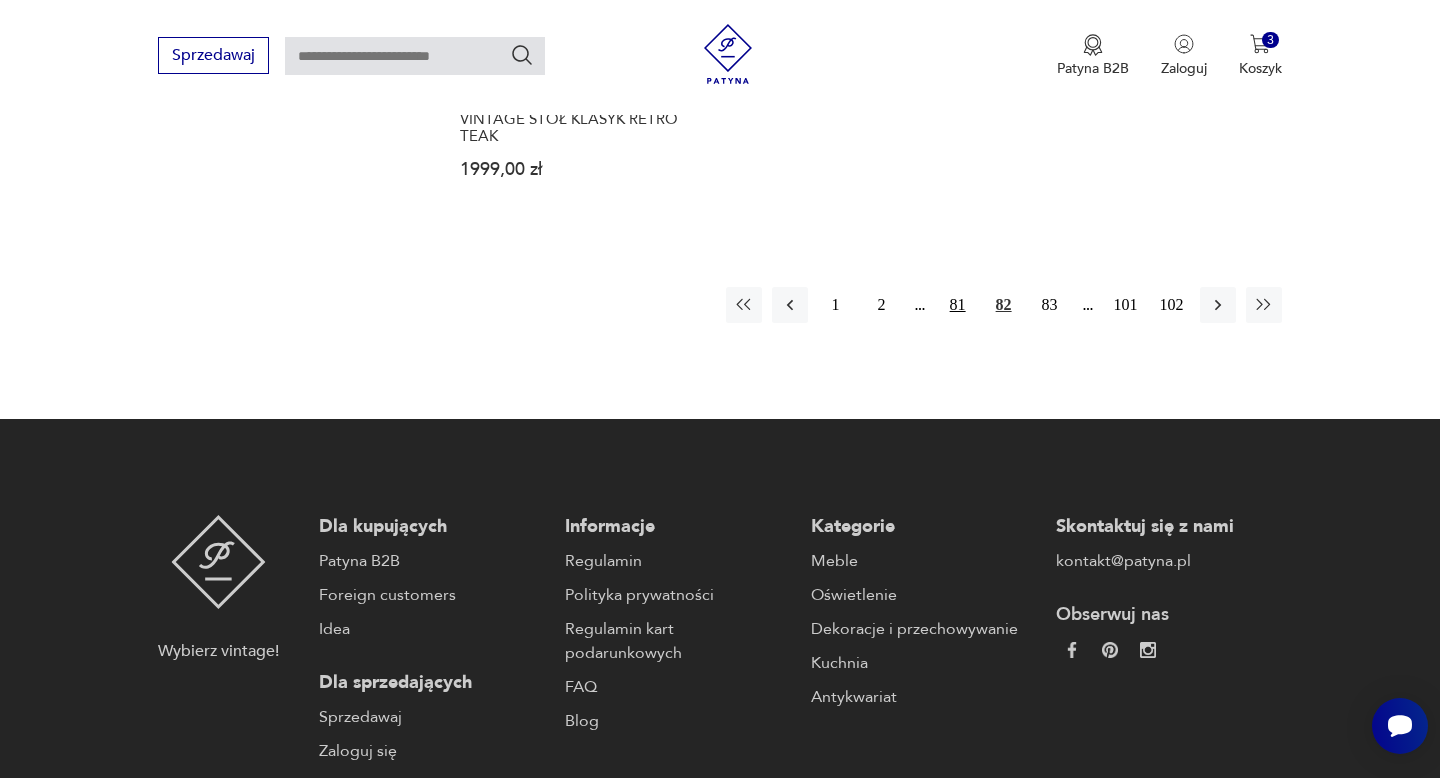 click on "81" at bounding box center [958, 305] 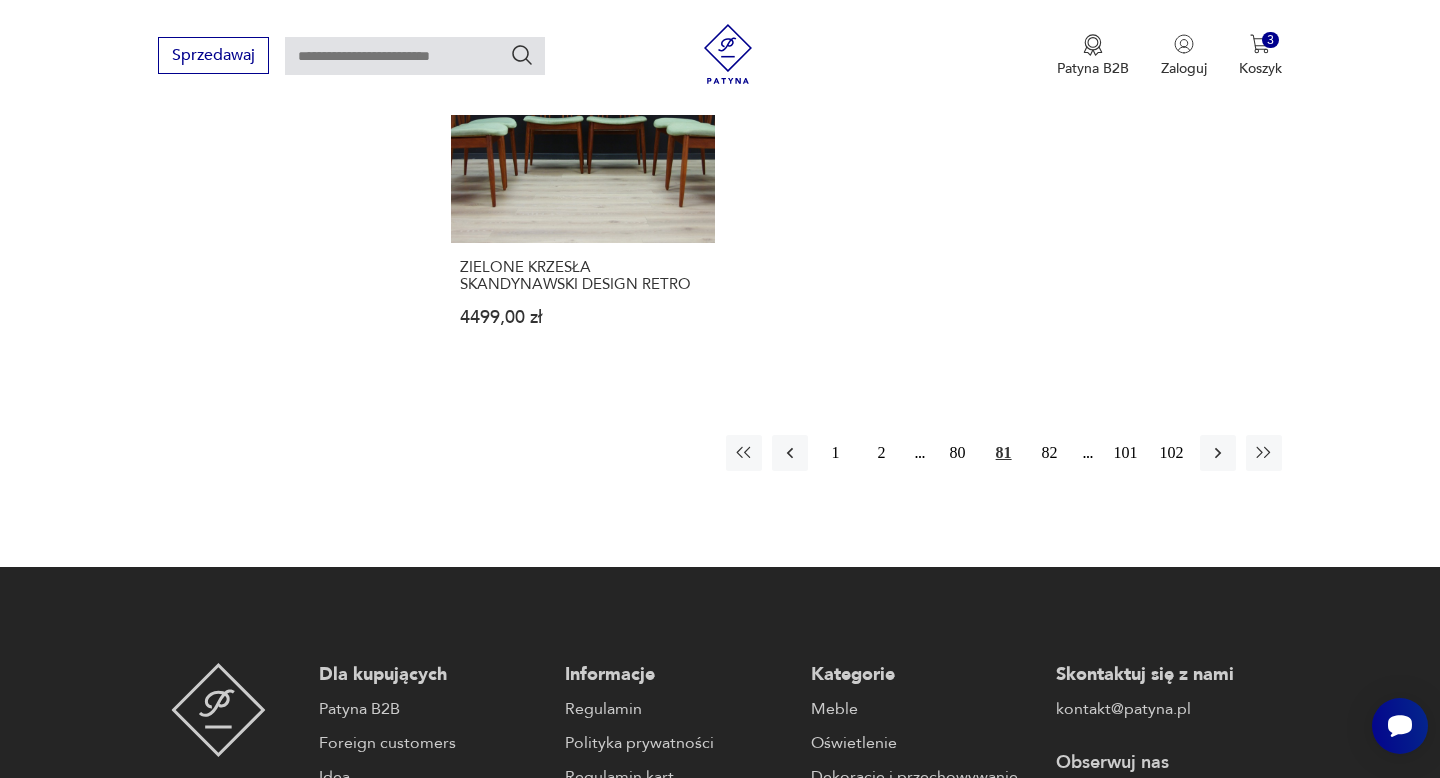 scroll, scrollTop: 2991, scrollLeft: 0, axis: vertical 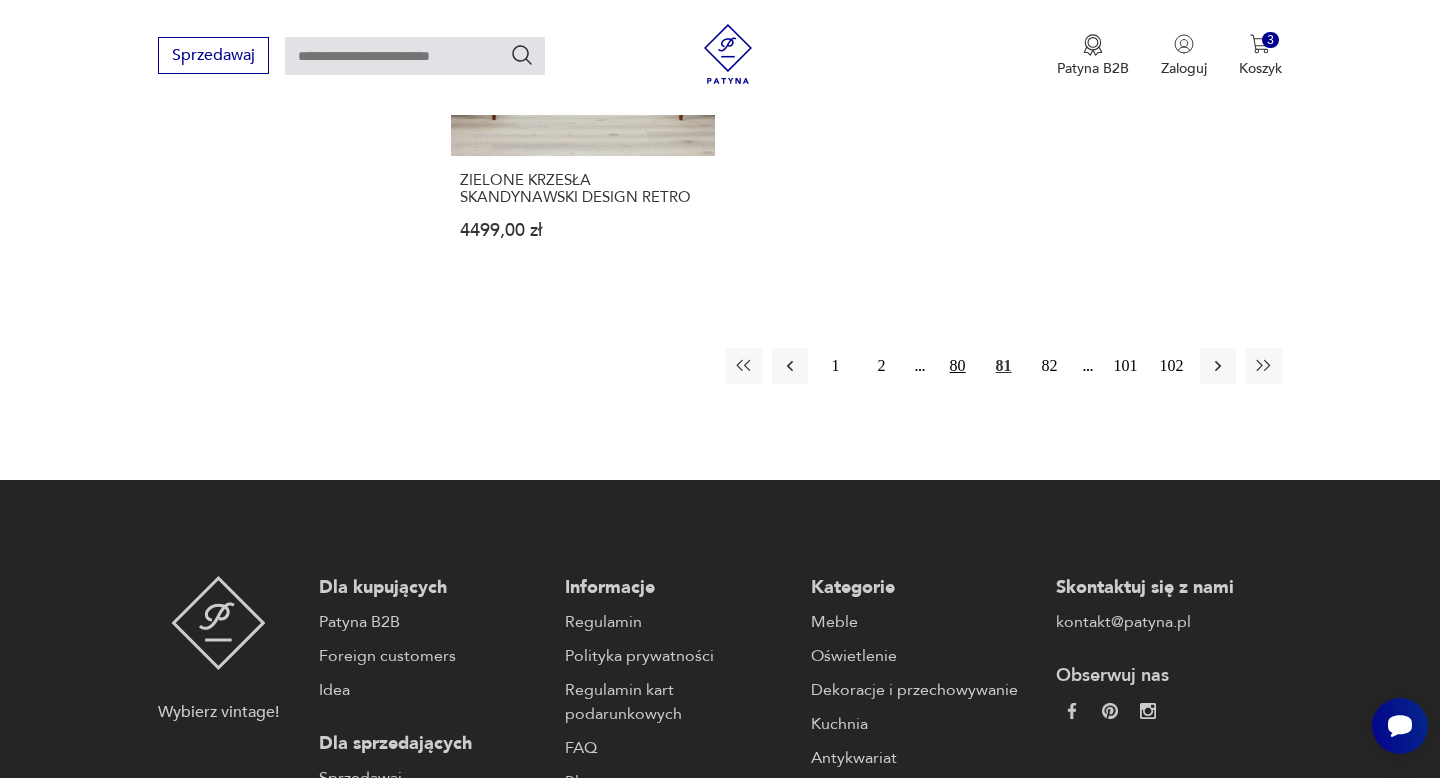click on "80" at bounding box center (958, 366) 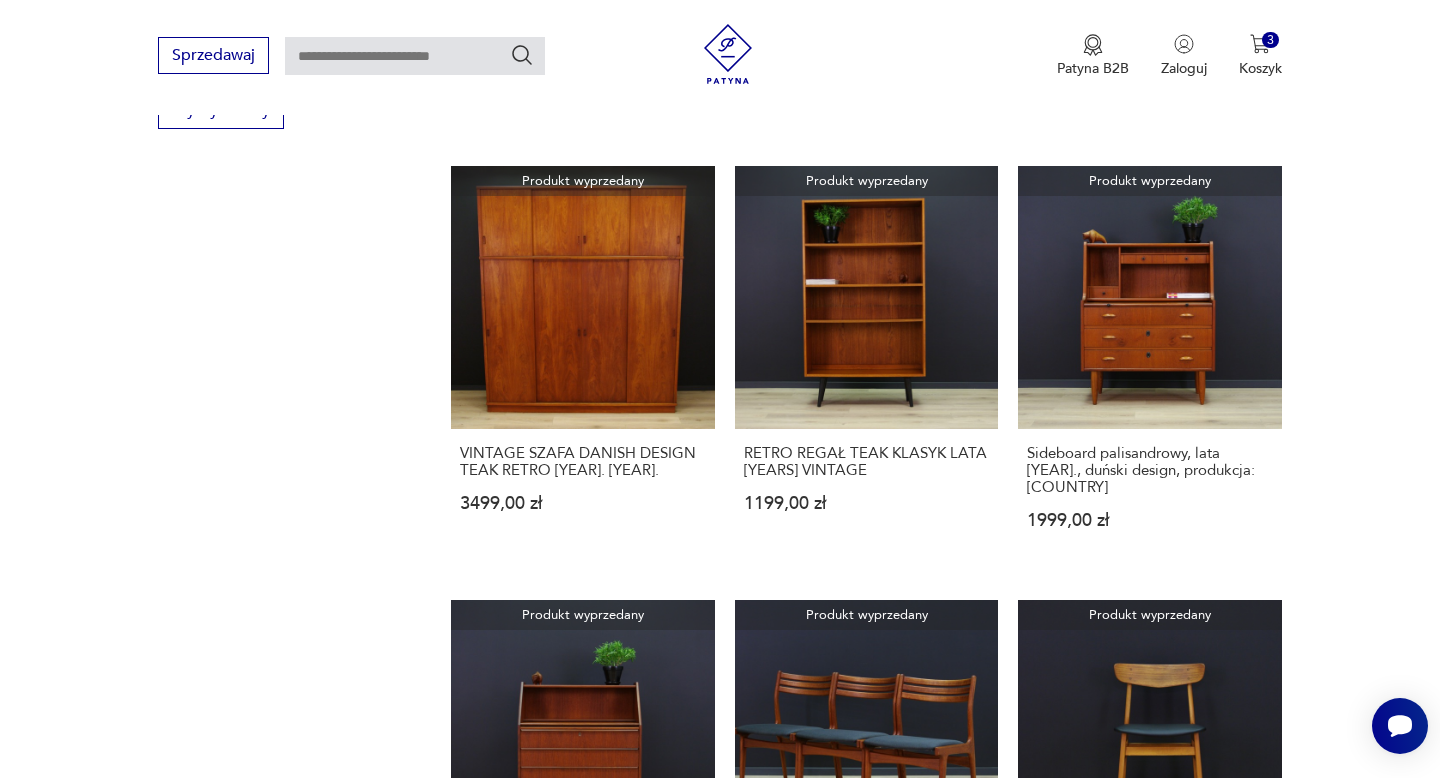 scroll, scrollTop: 2749, scrollLeft: 0, axis: vertical 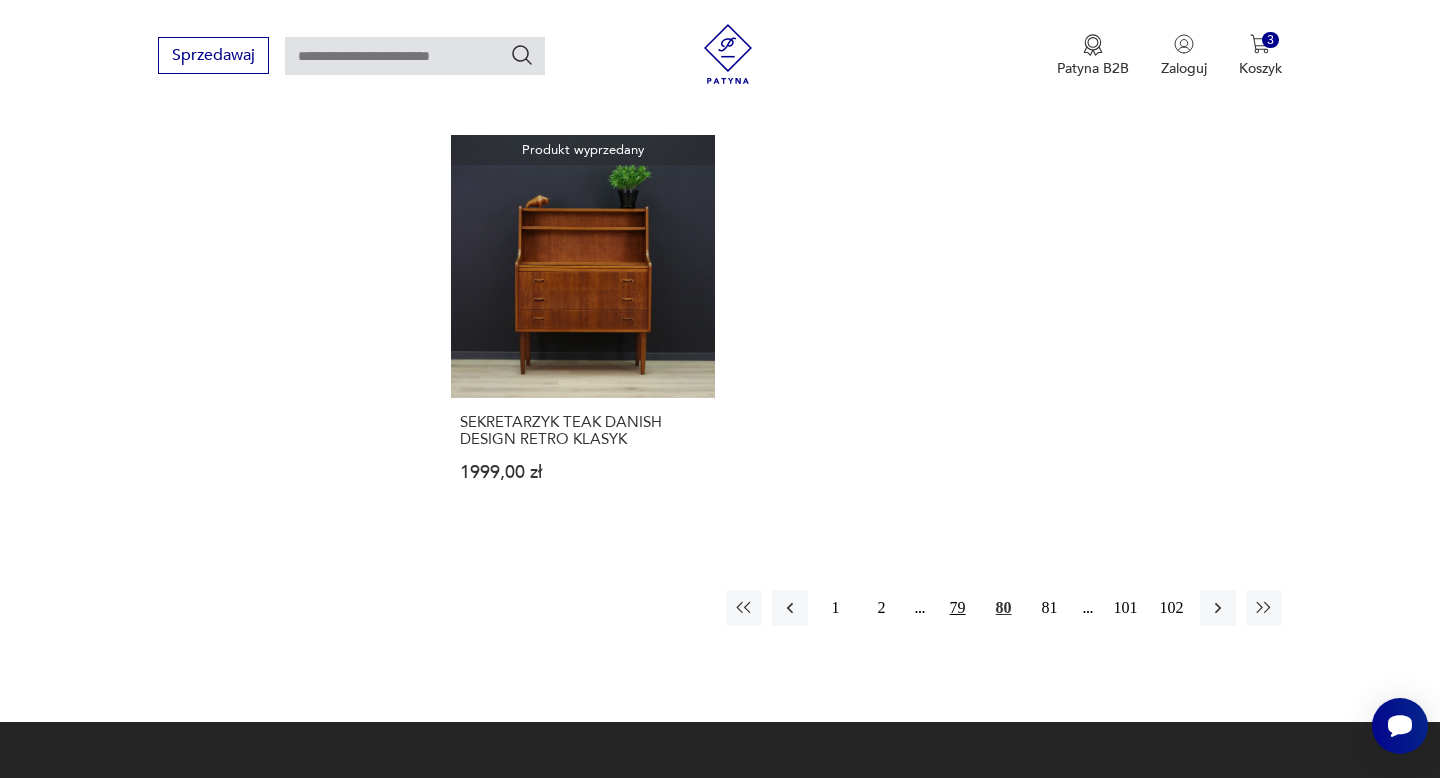 click on "79" at bounding box center (958, 608) 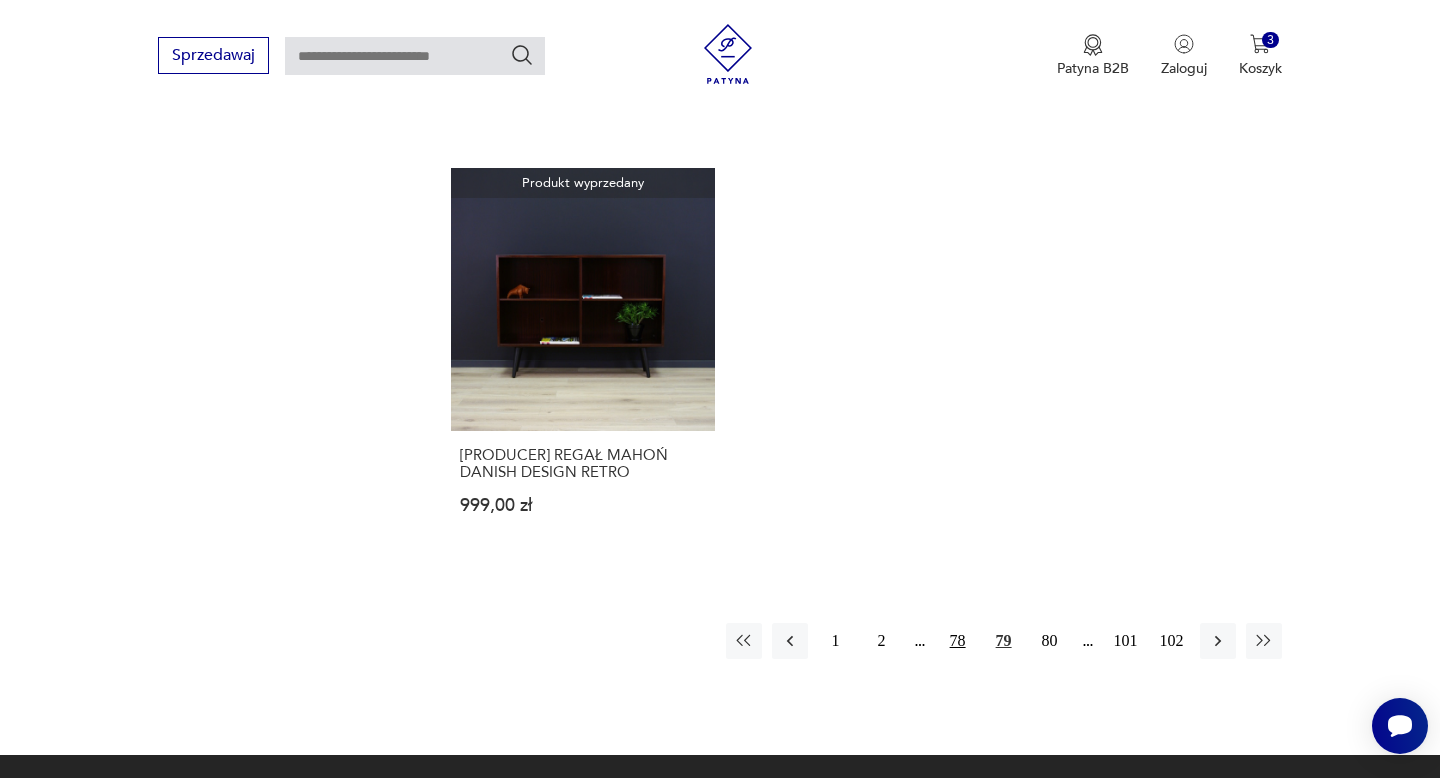 click on "78" at bounding box center (958, 641) 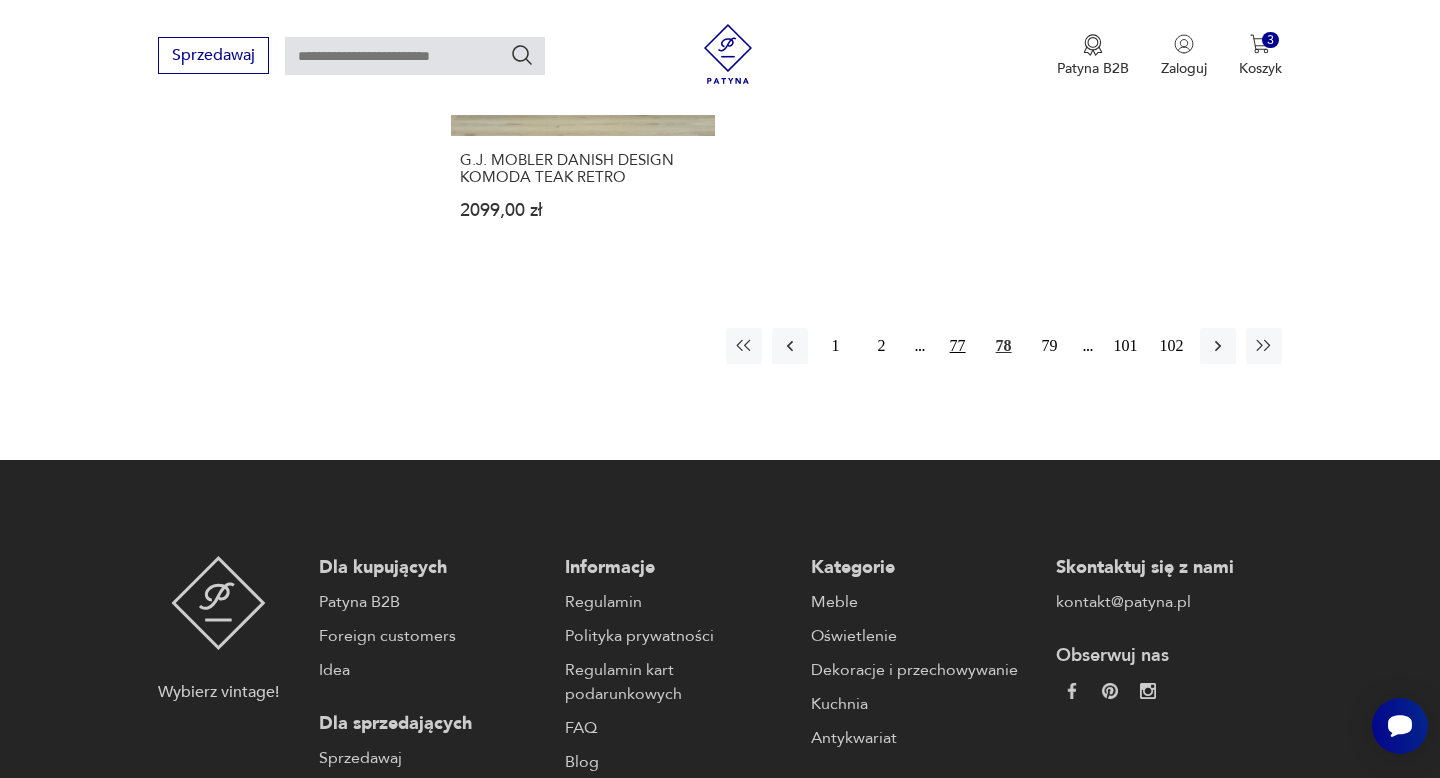 click on "77" at bounding box center [958, 346] 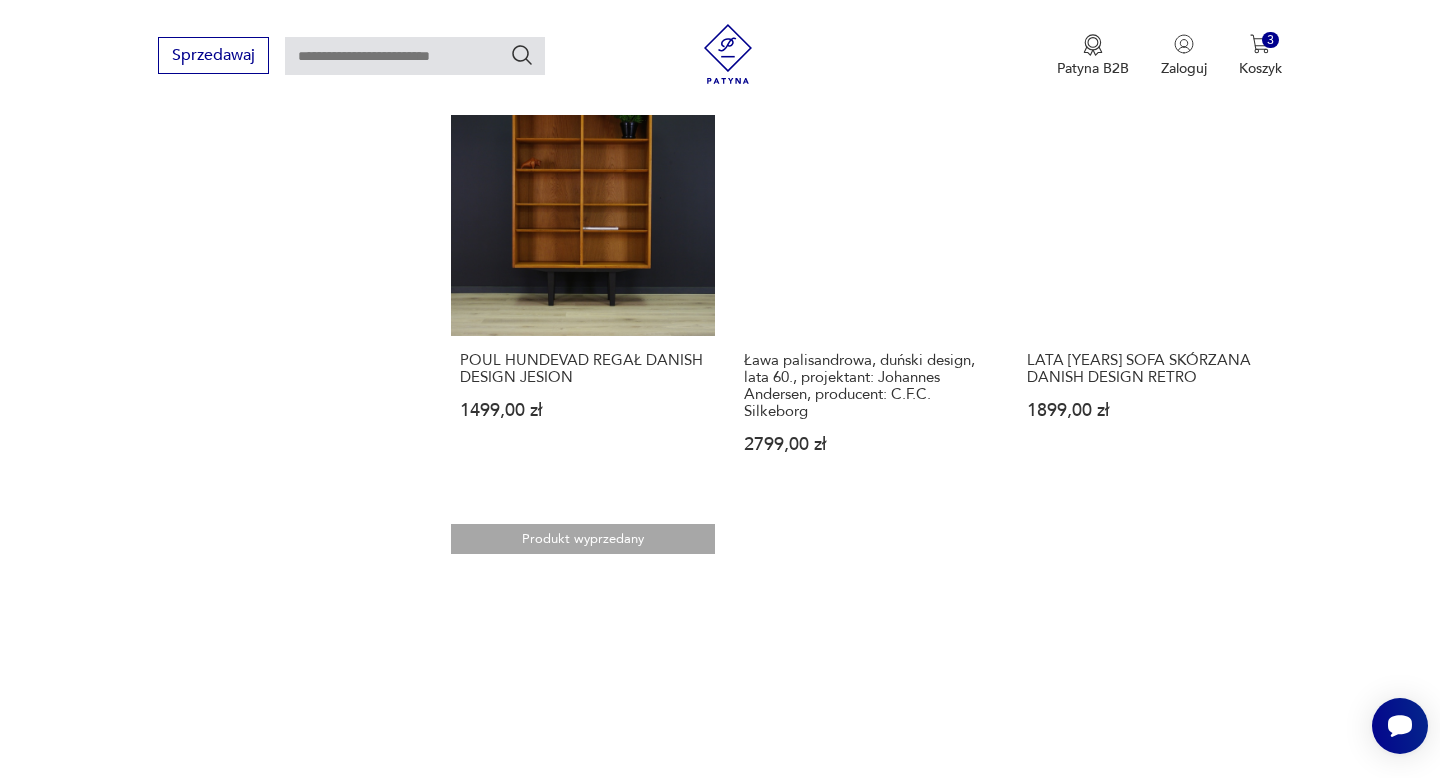 scroll, scrollTop: 2448, scrollLeft: 0, axis: vertical 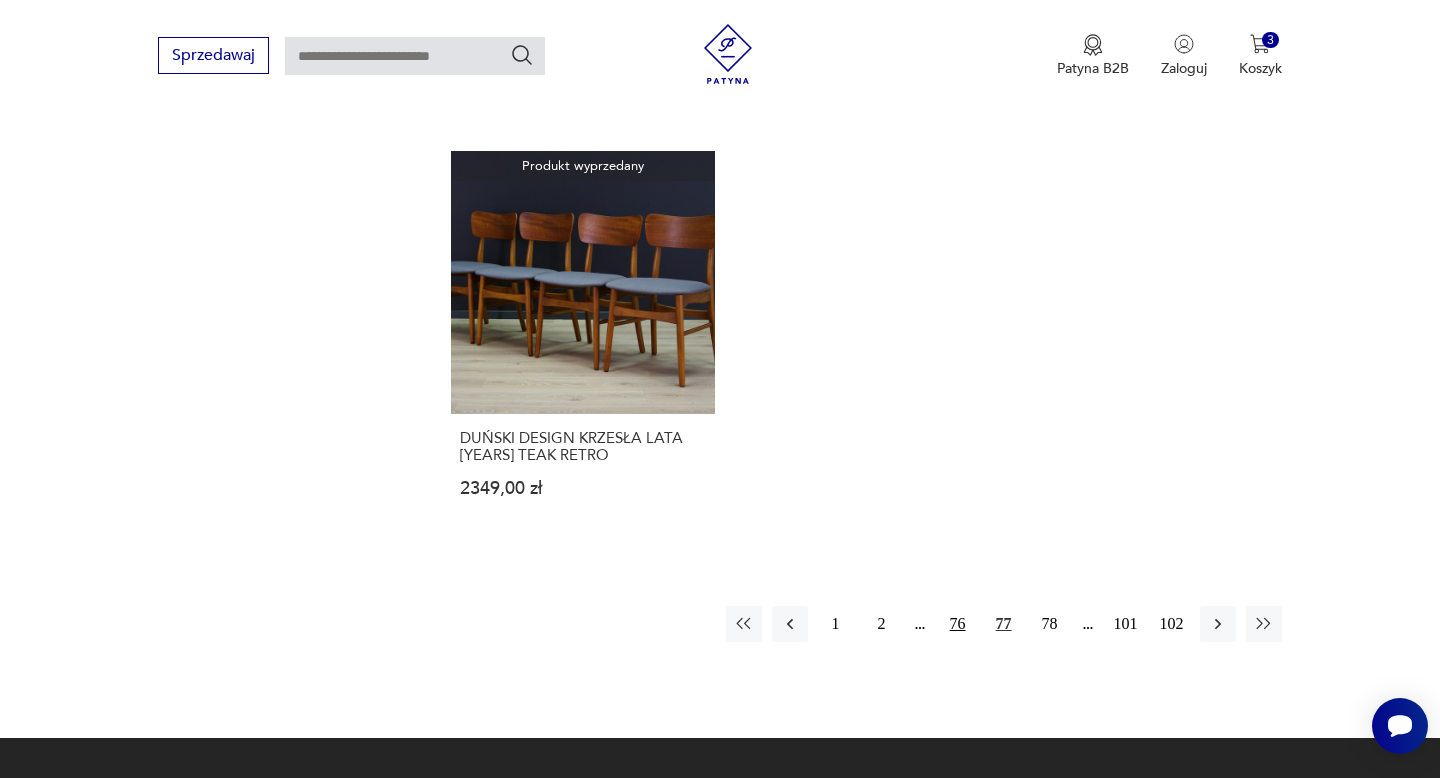 click on "76" at bounding box center (958, 624) 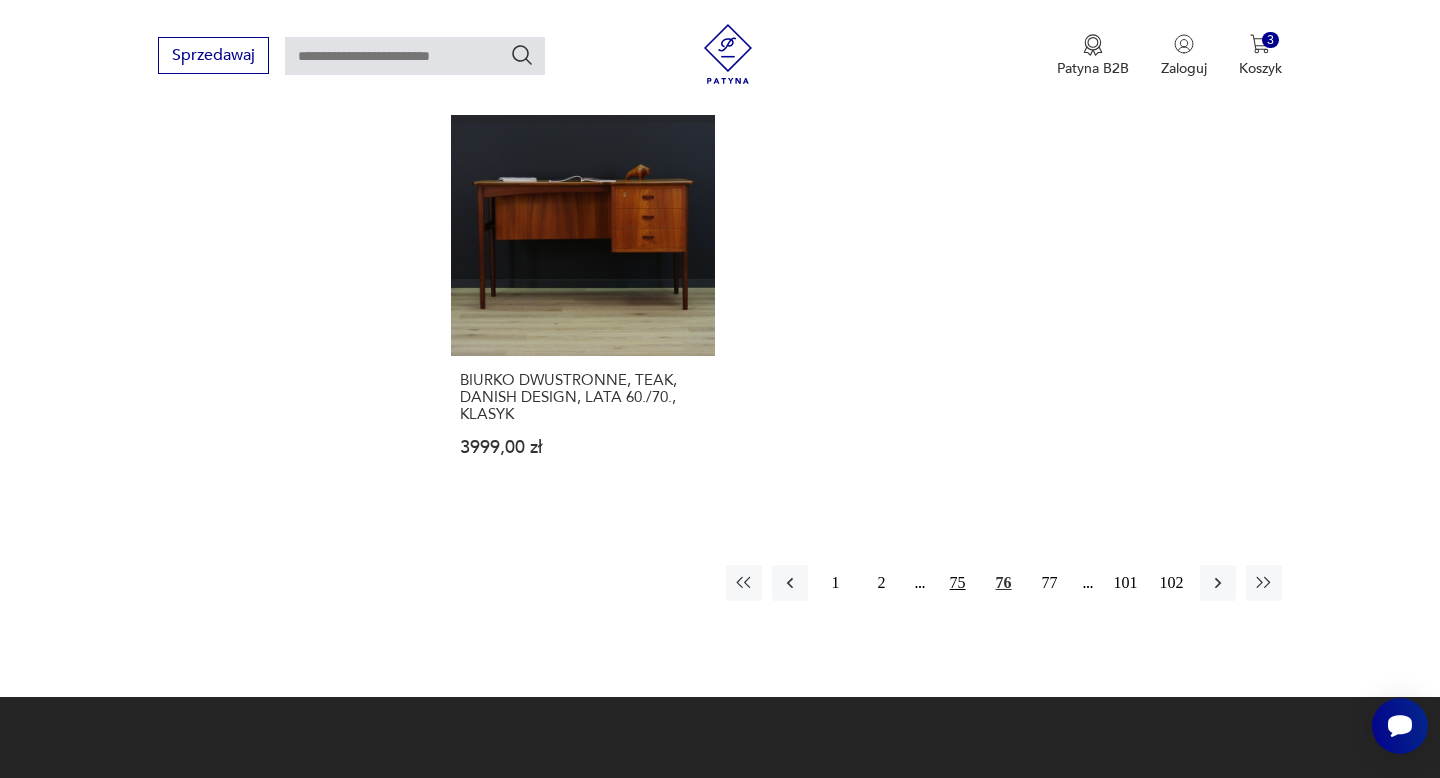 click on "75" at bounding box center [958, 583] 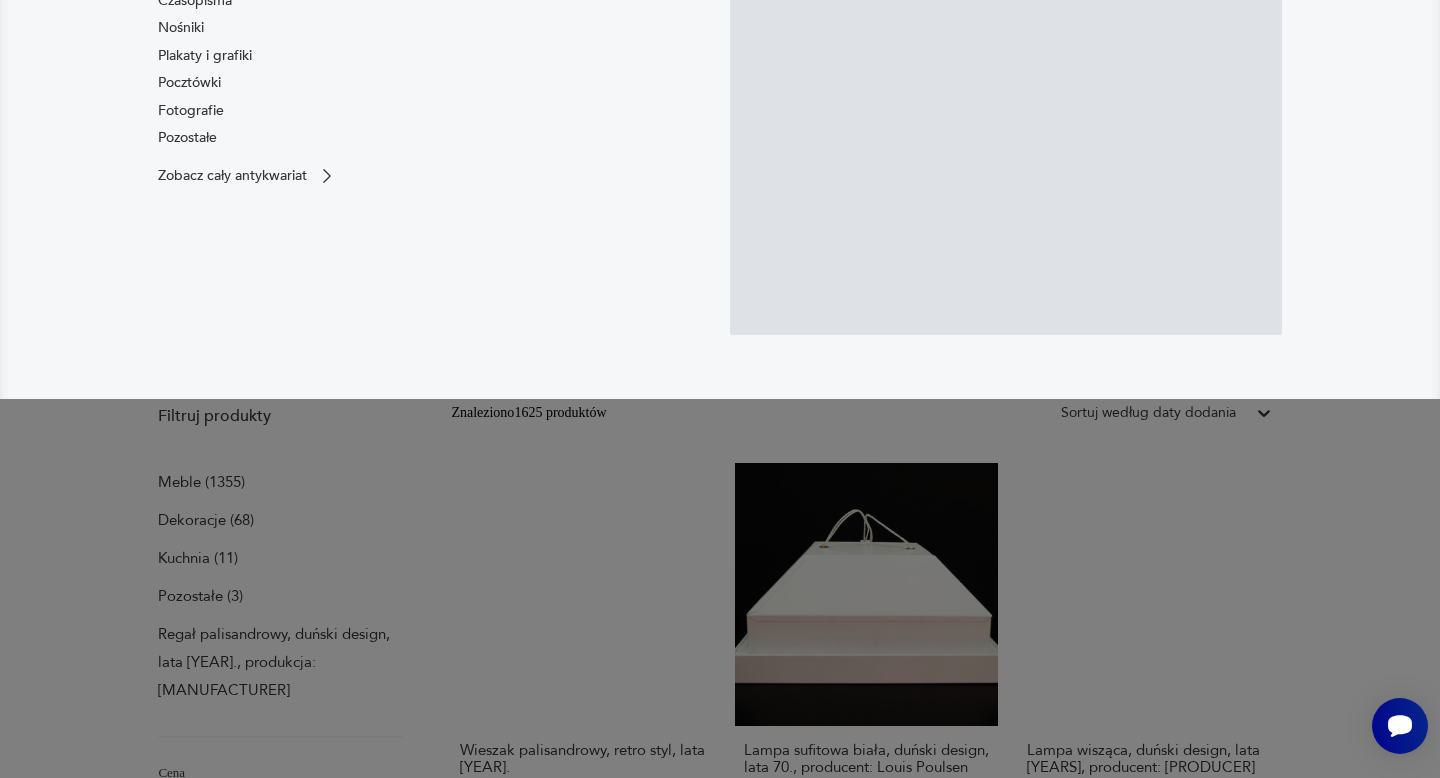 scroll, scrollTop: 0, scrollLeft: 0, axis: both 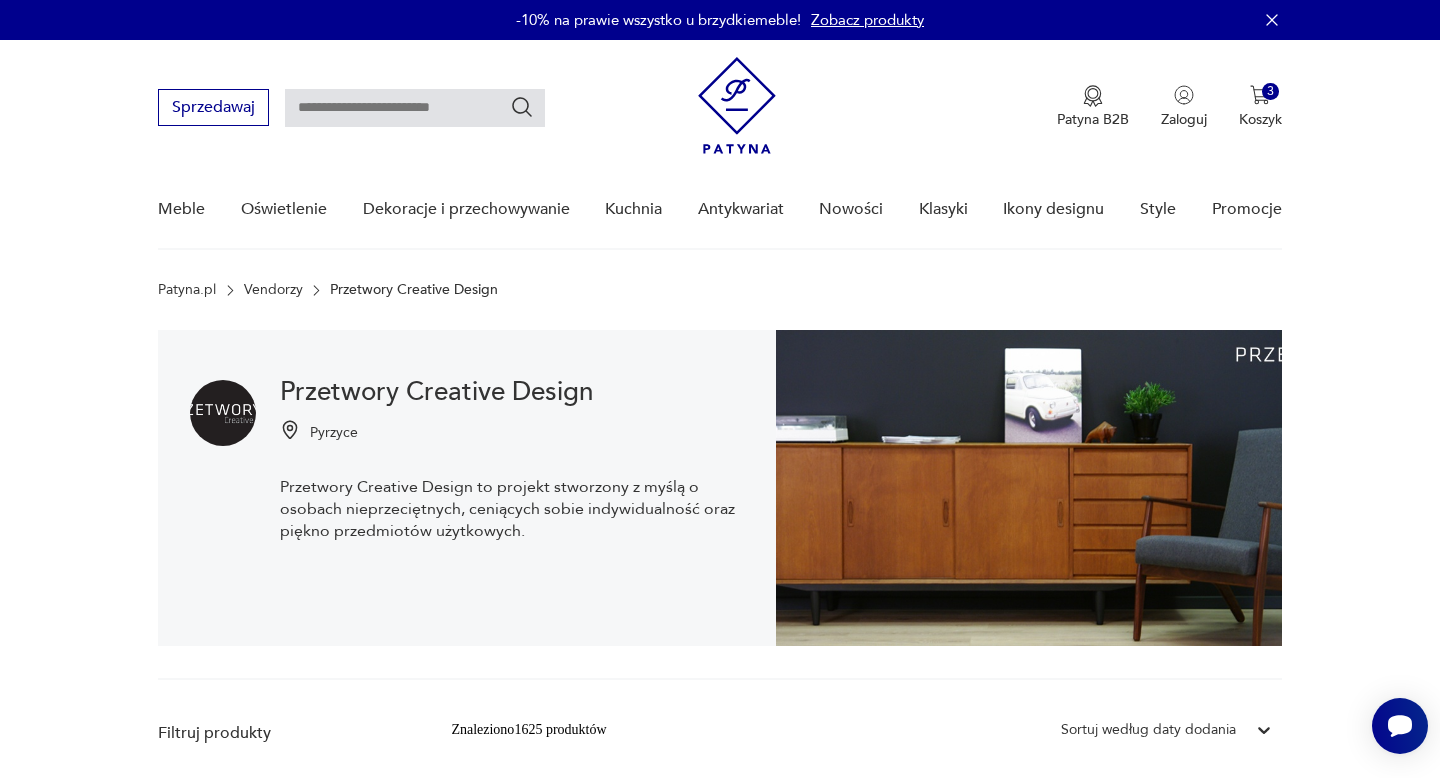 click at bounding box center (415, 108) 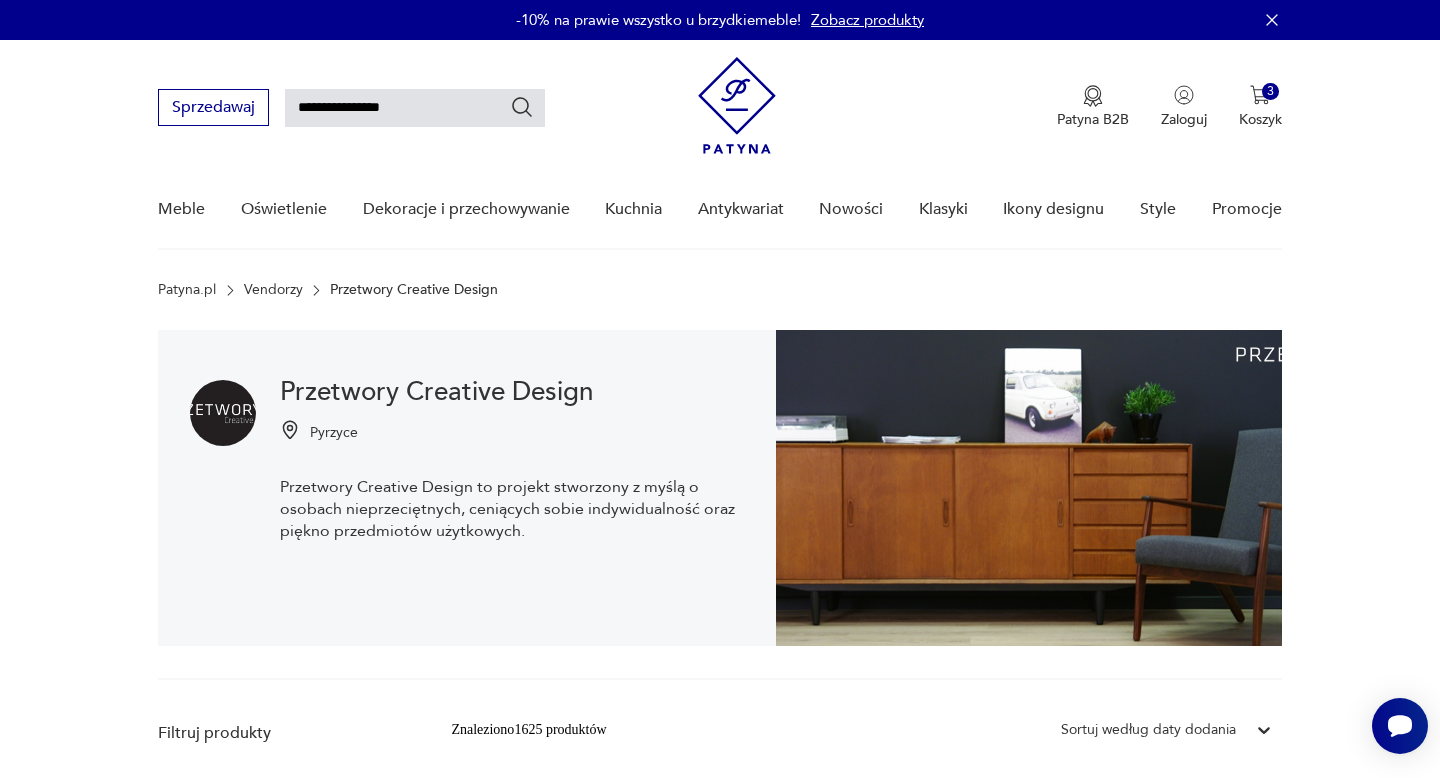type on "**********" 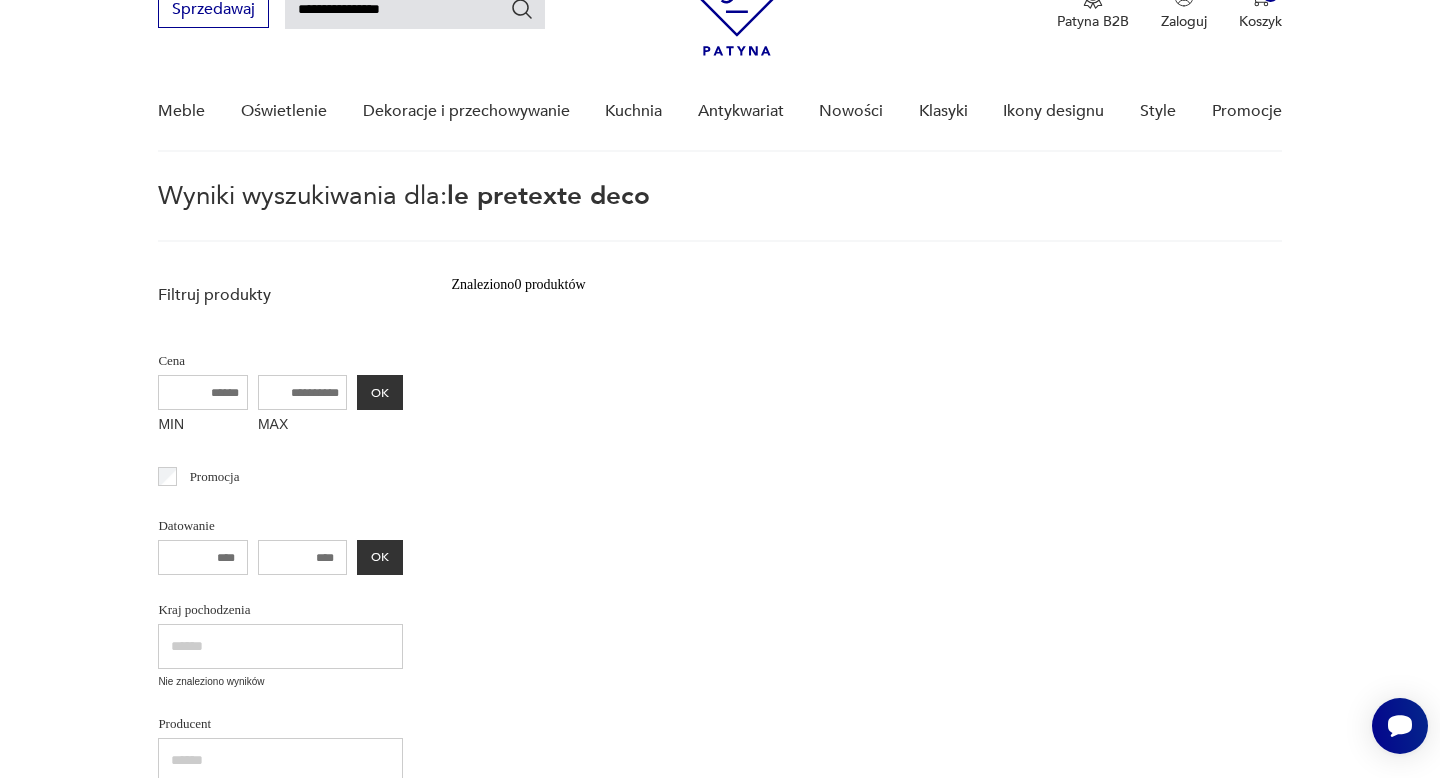 scroll, scrollTop: 83, scrollLeft: 0, axis: vertical 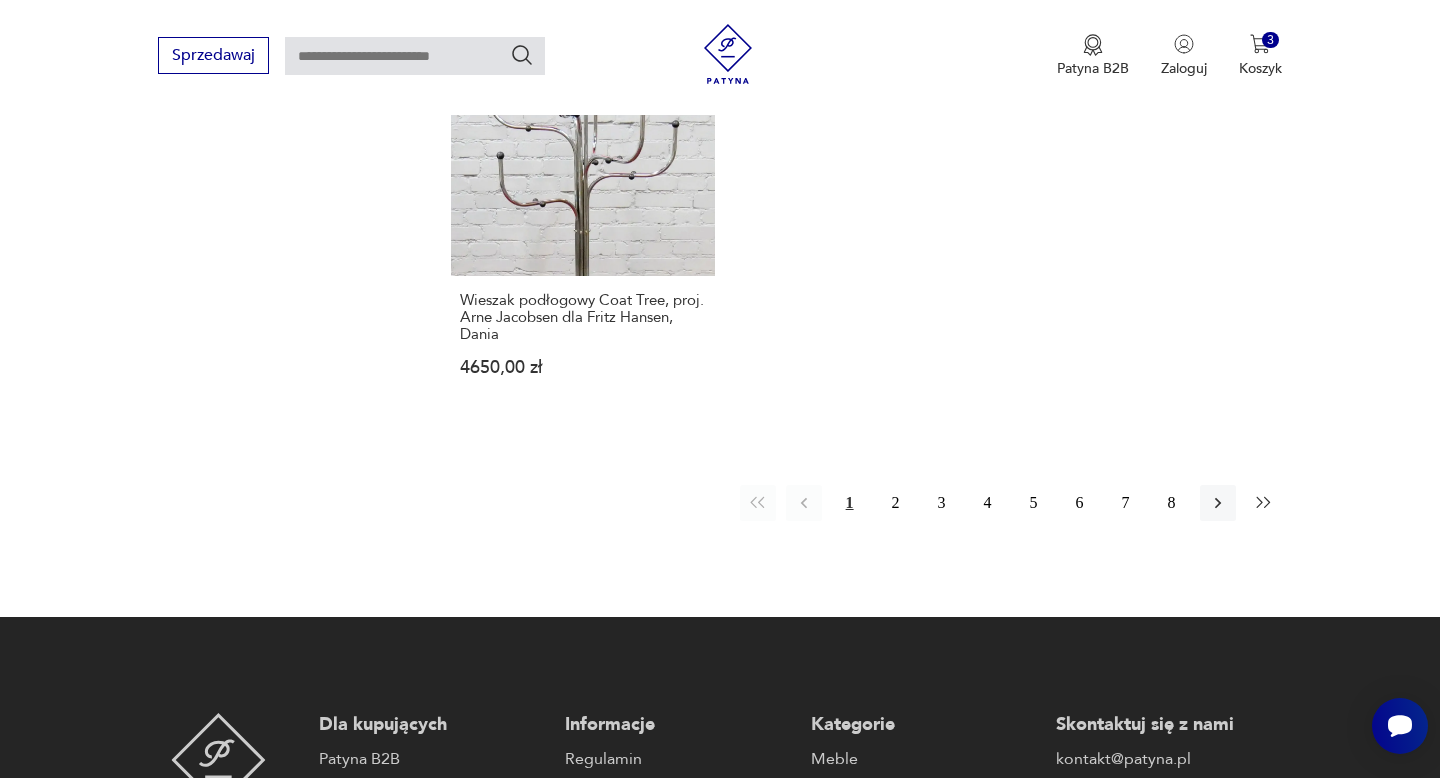 click at bounding box center [1264, 503] 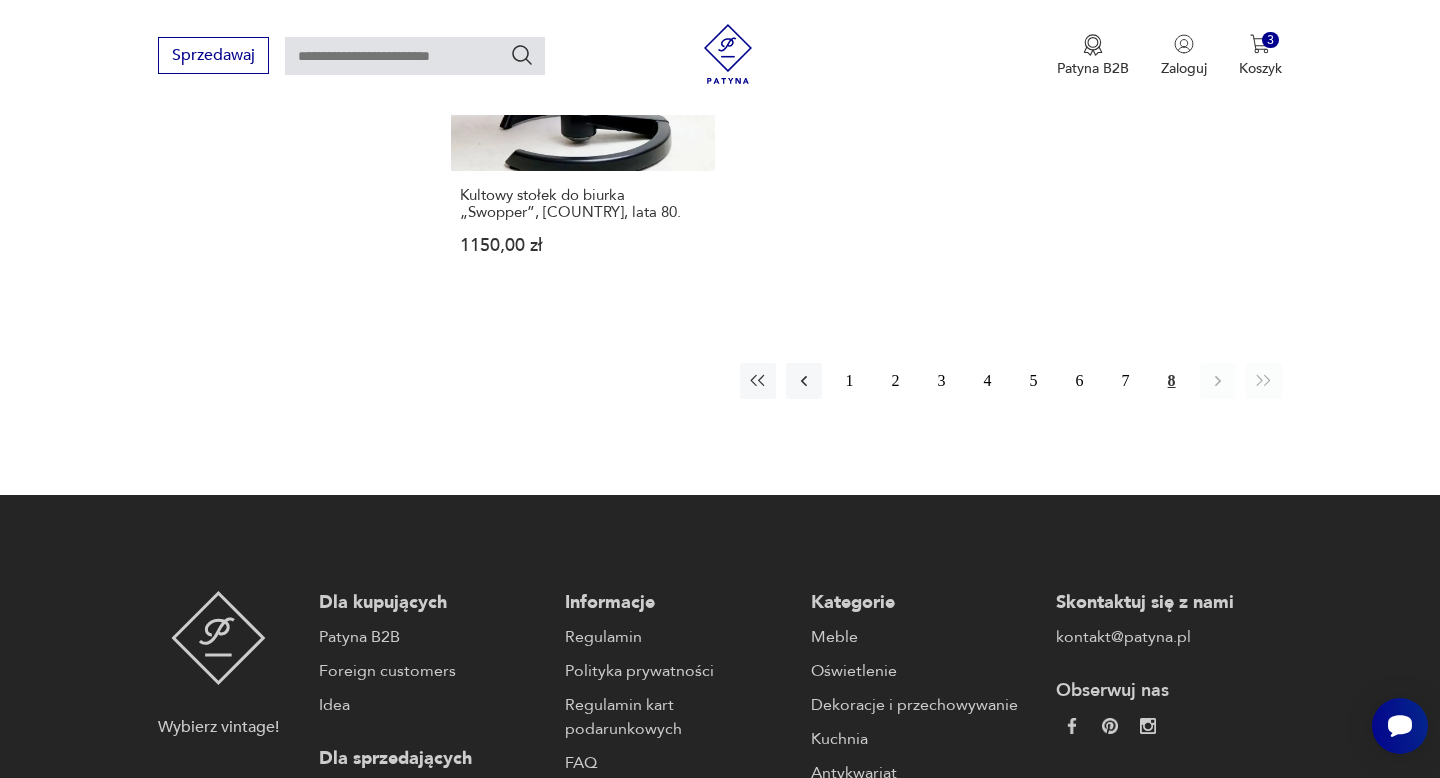 scroll, scrollTop: 2124, scrollLeft: 0, axis: vertical 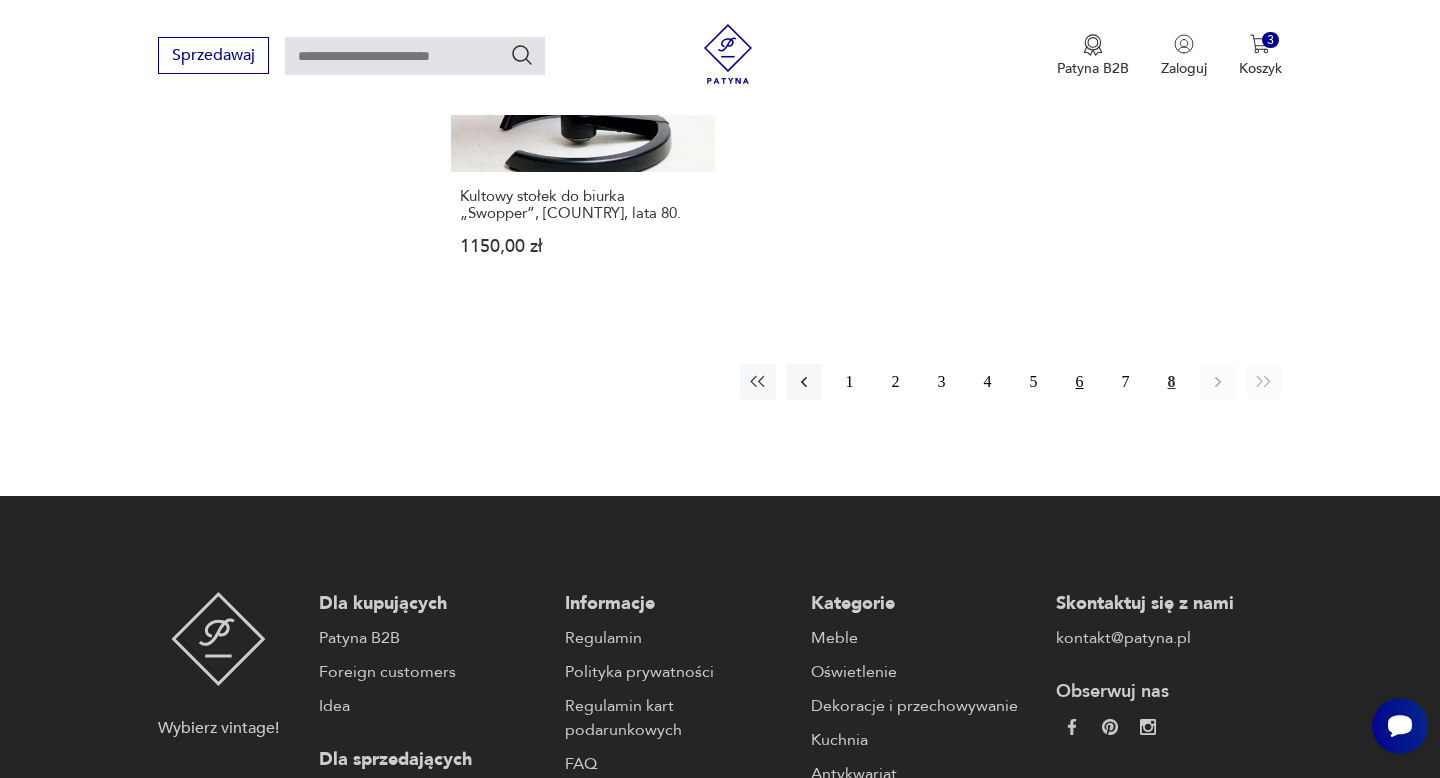 click on "6" at bounding box center [1080, 382] 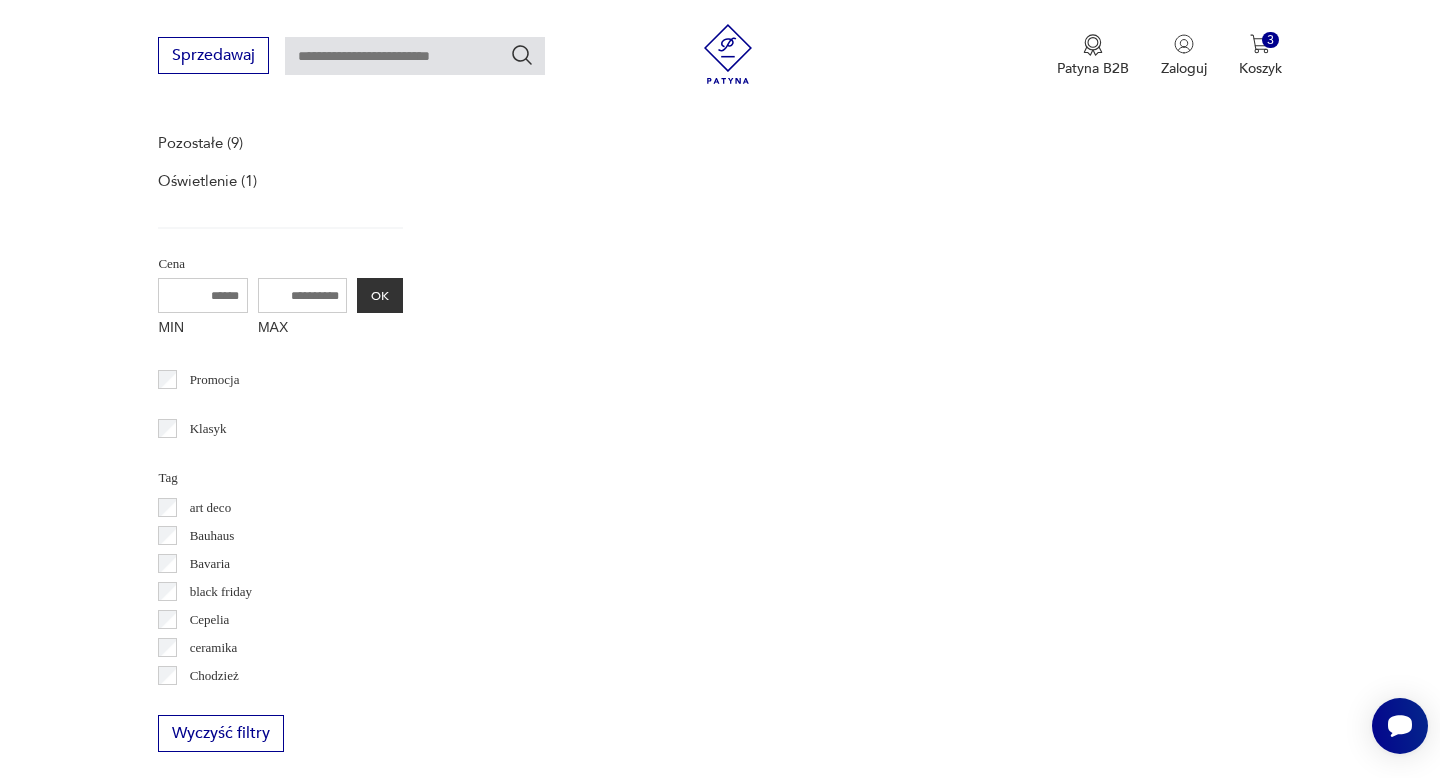 scroll, scrollTop: 411, scrollLeft: 0, axis: vertical 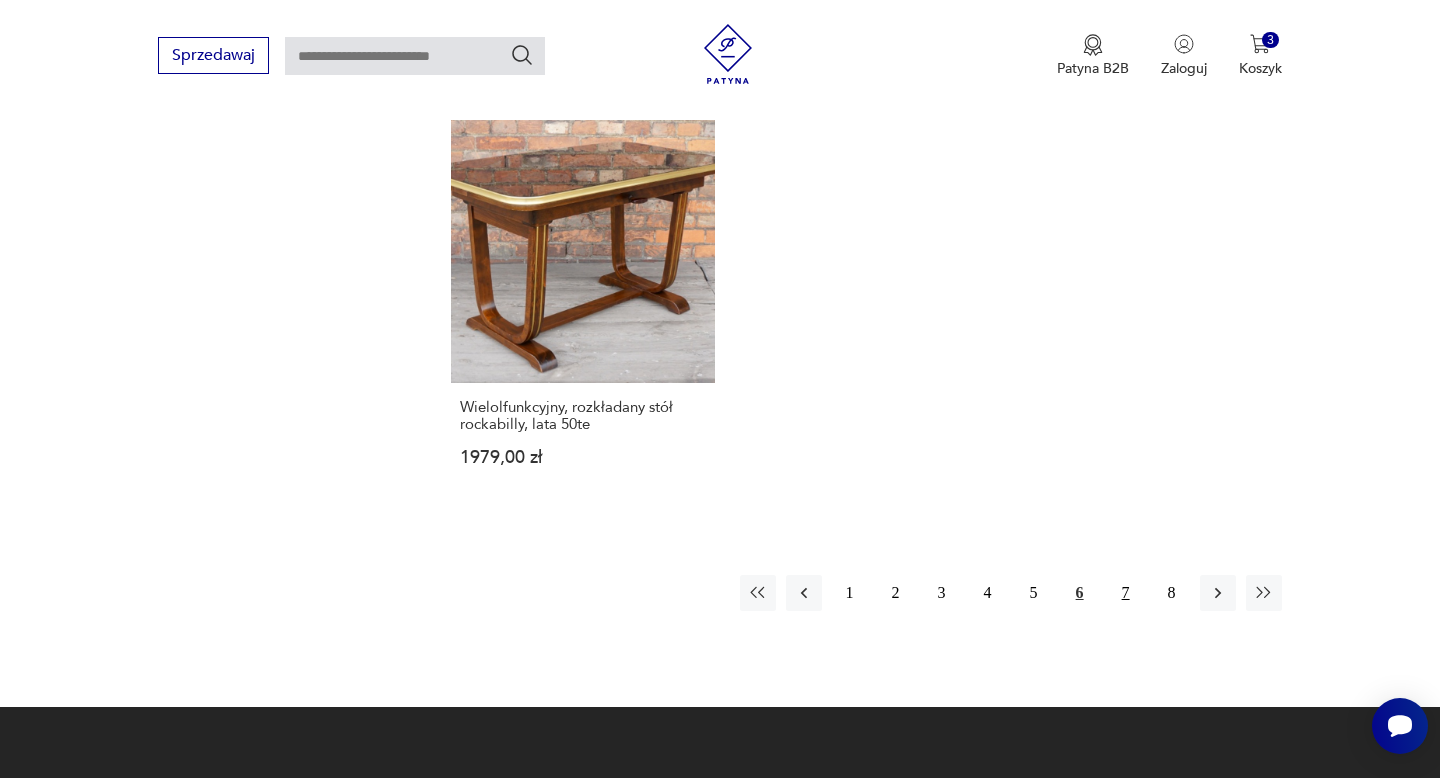 click on "7" at bounding box center (1126, 593) 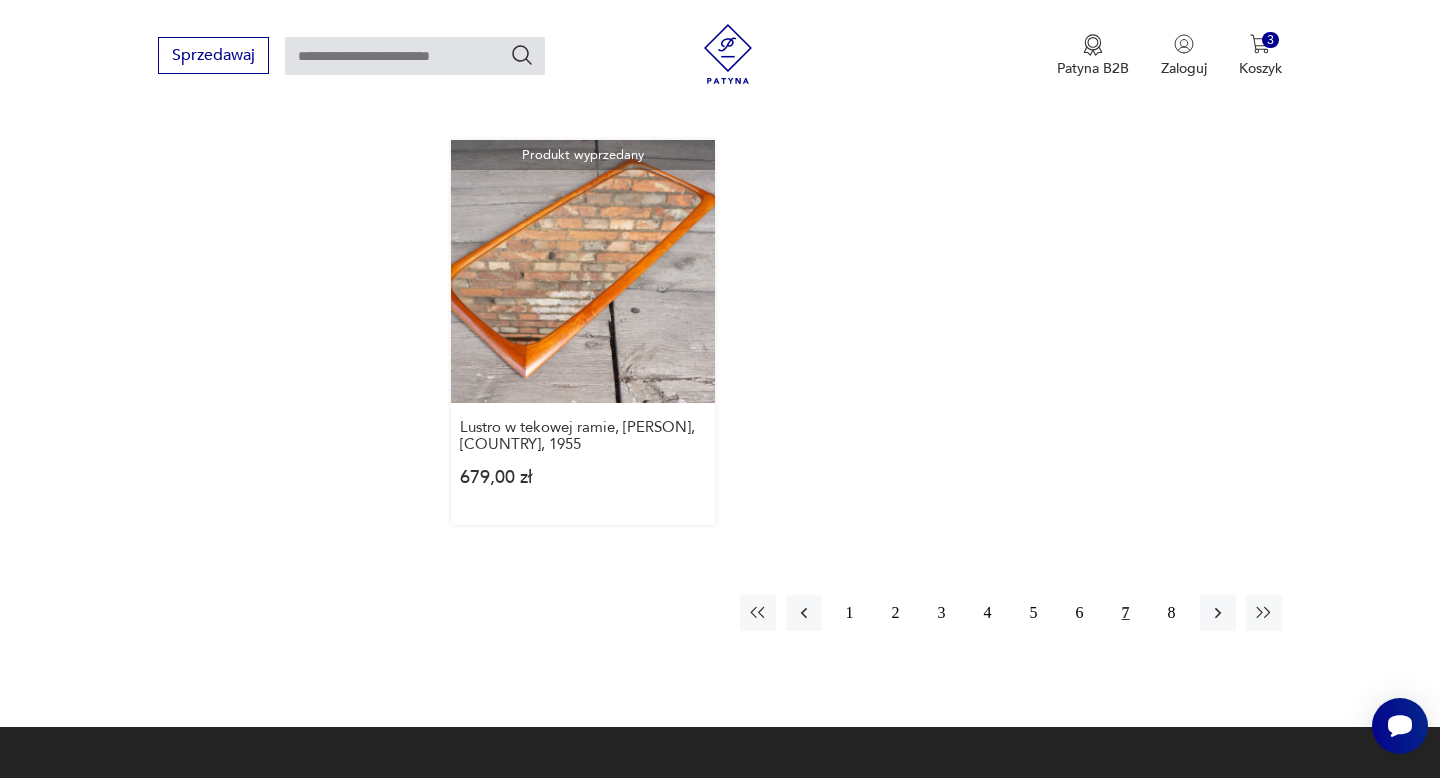 scroll, scrollTop: 3030, scrollLeft: 0, axis: vertical 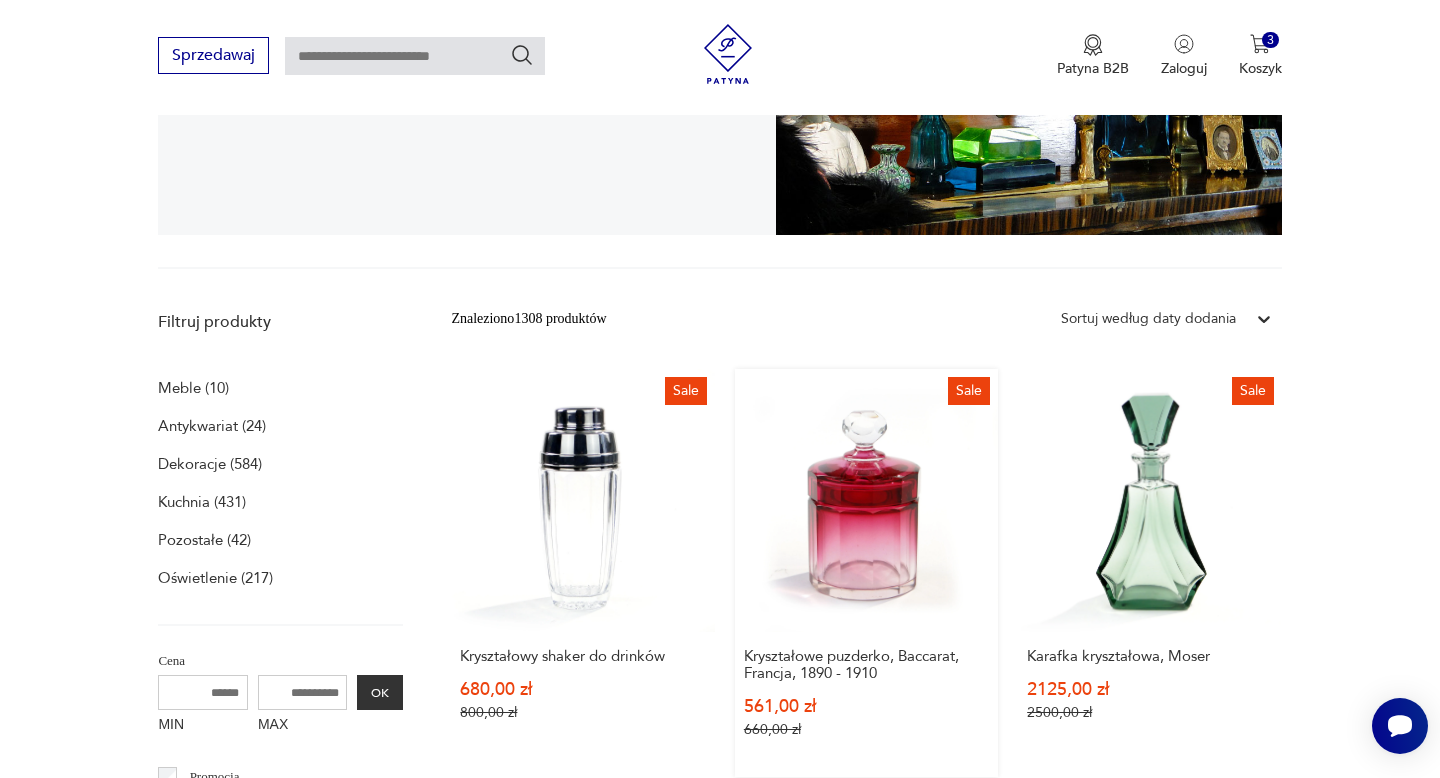 click on "Kryształowe puzderko, Baccarat, [COUNTRY], [YEAR] - [YEAR] [CURRENCY][PRICE] [CURRENCY][PRICE]" at bounding box center [866, 573] 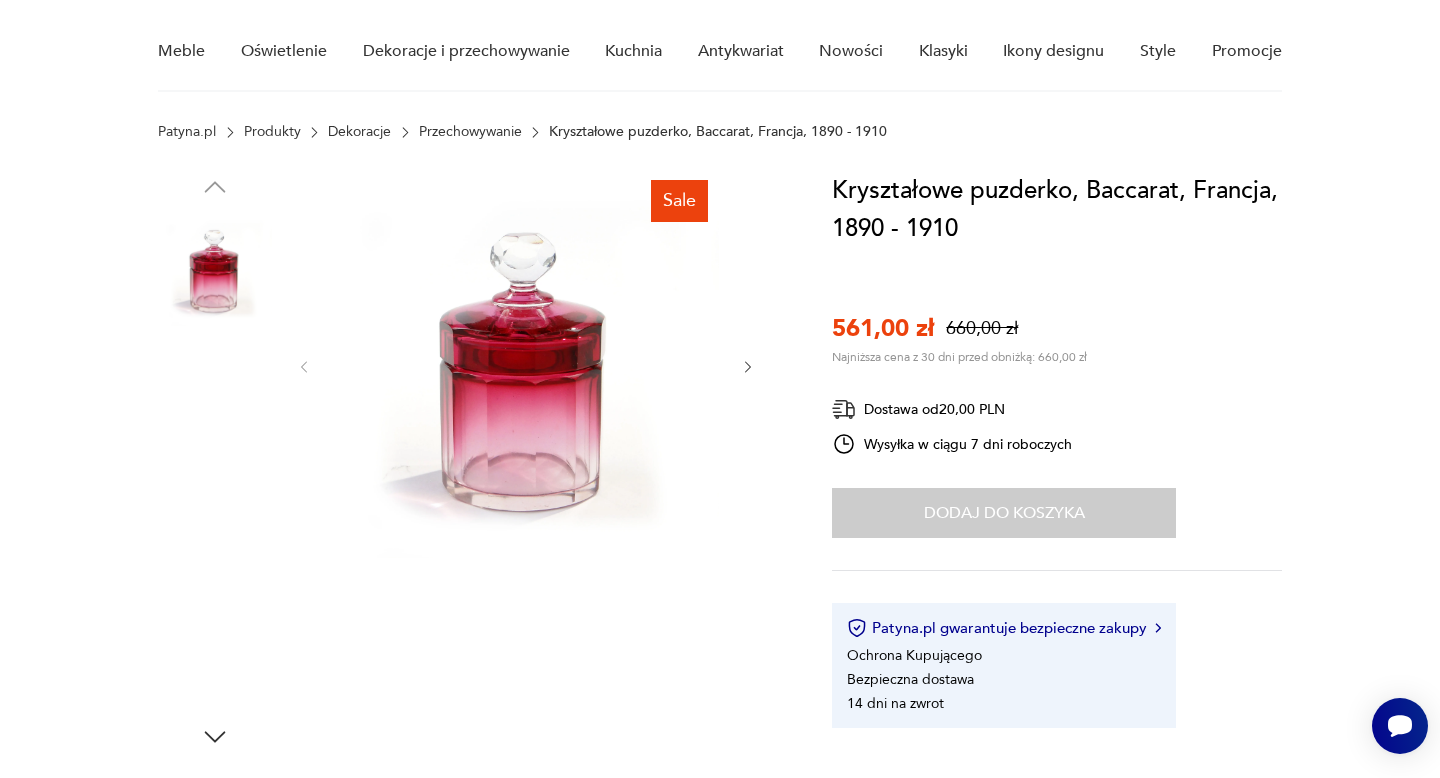 scroll, scrollTop: 0, scrollLeft: 0, axis: both 